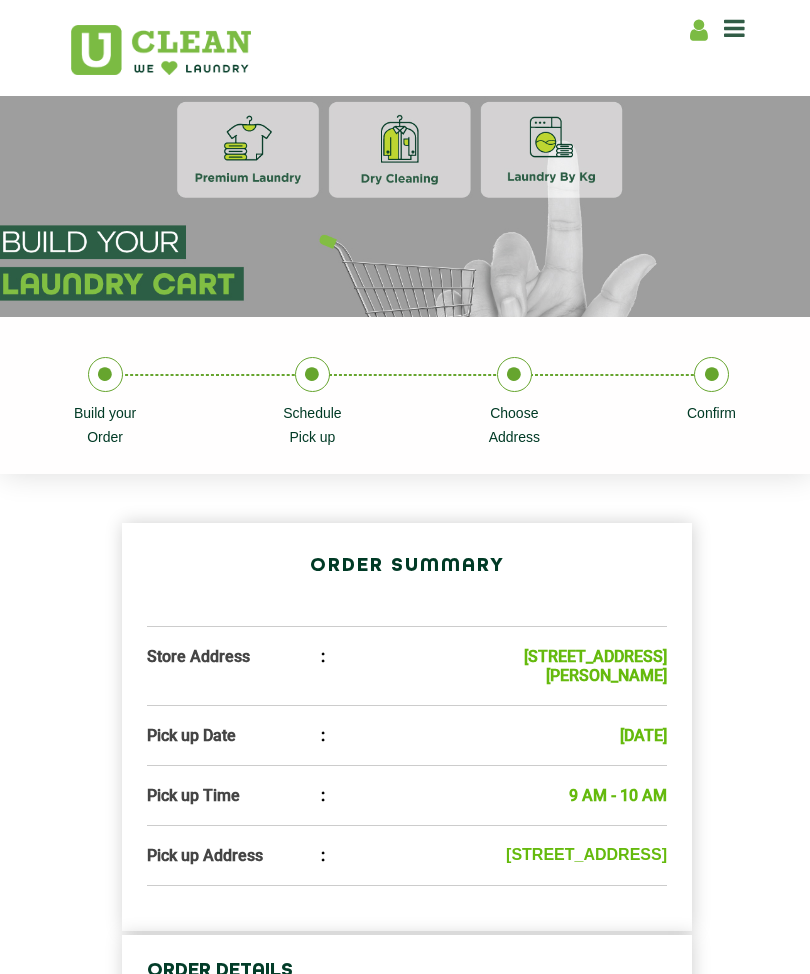 scroll, scrollTop: 0, scrollLeft: 0, axis: both 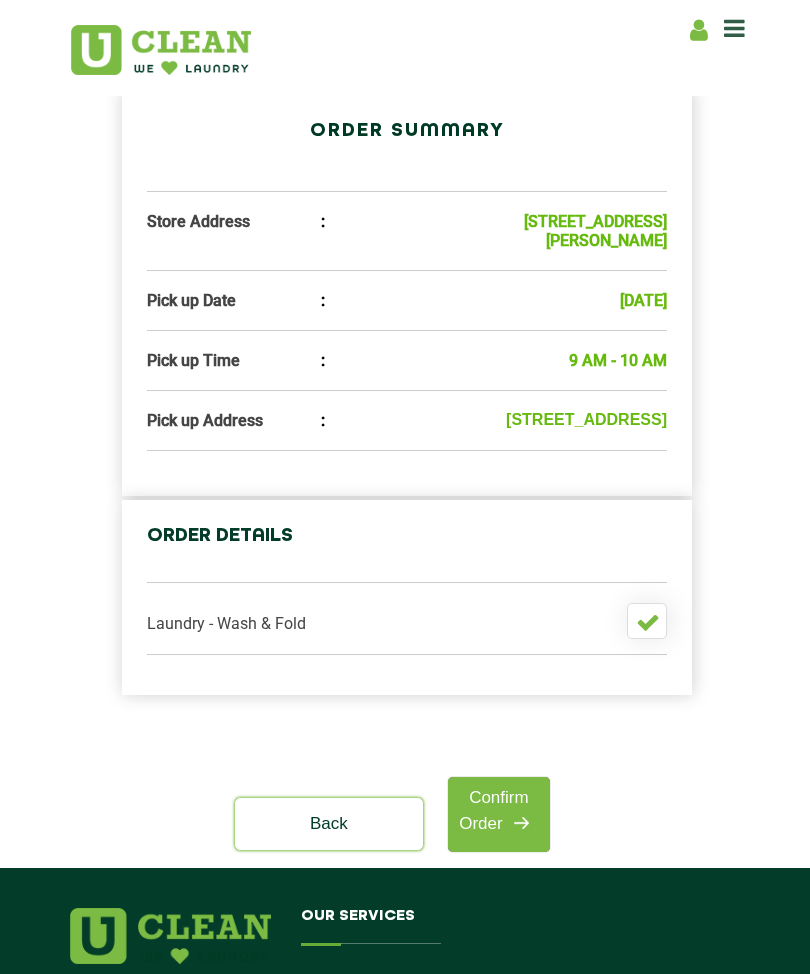 click on "Back" 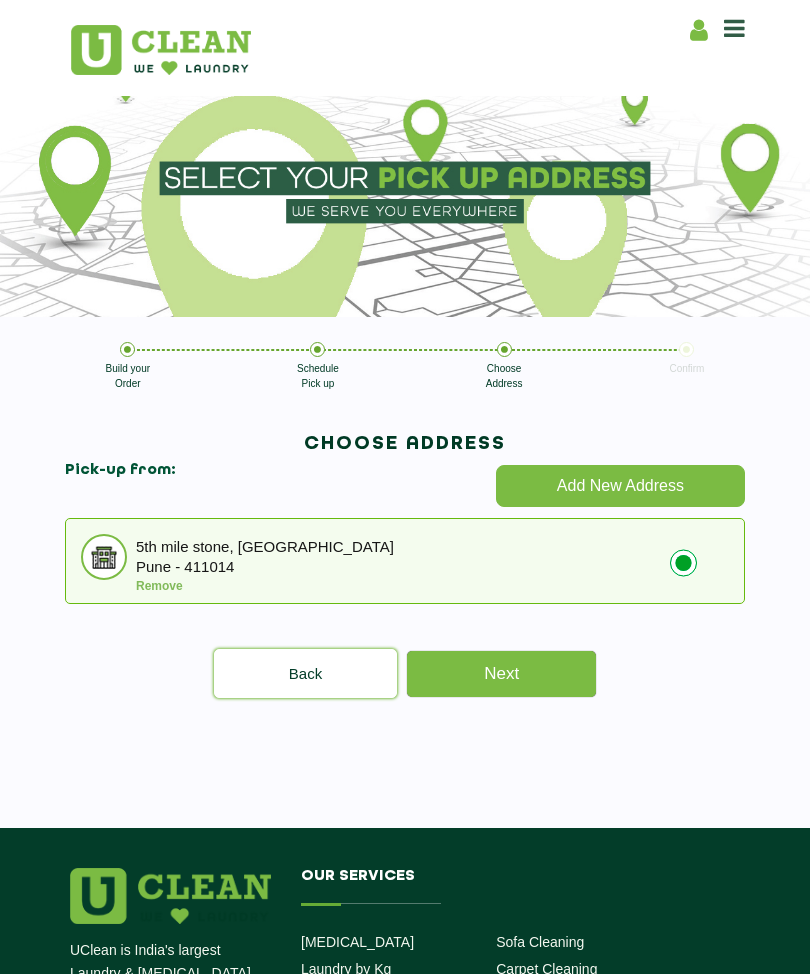 scroll, scrollTop: 0, scrollLeft: 0, axis: both 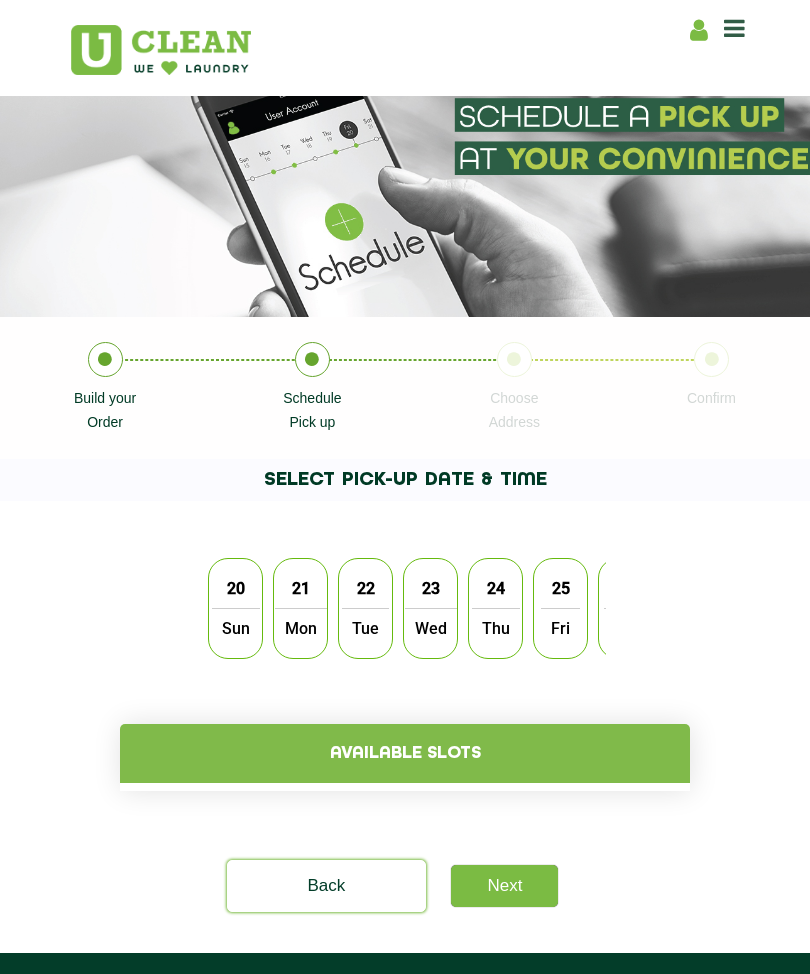 click on "Mon" 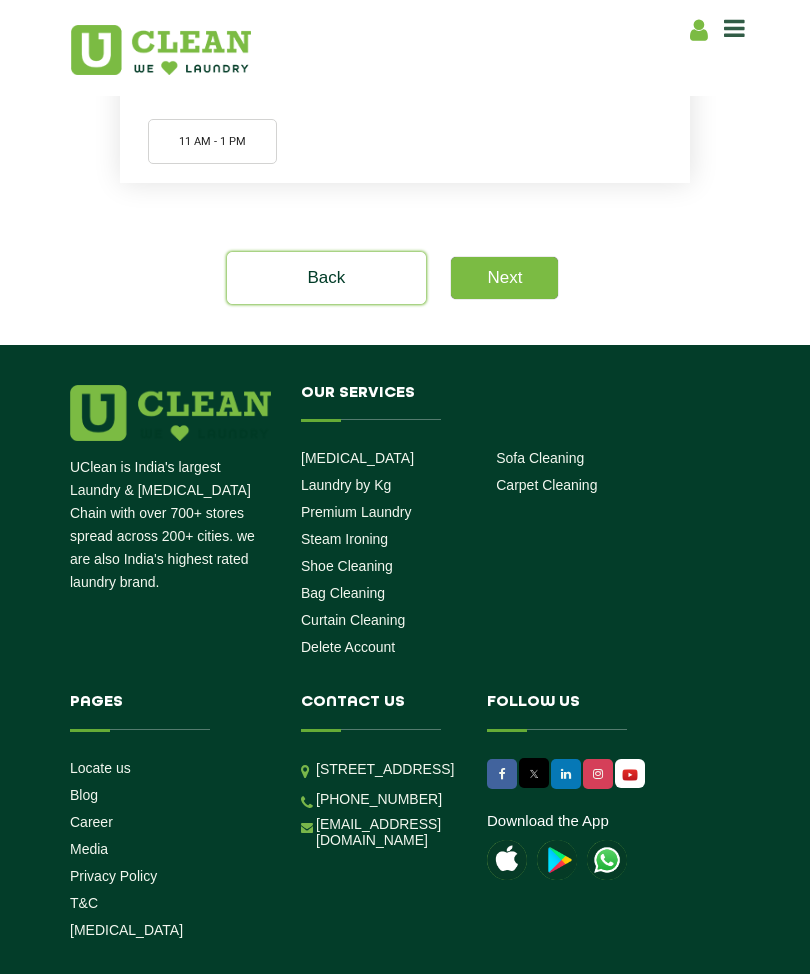 scroll, scrollTop: 827, scrollLeft: 0, axis: vertical 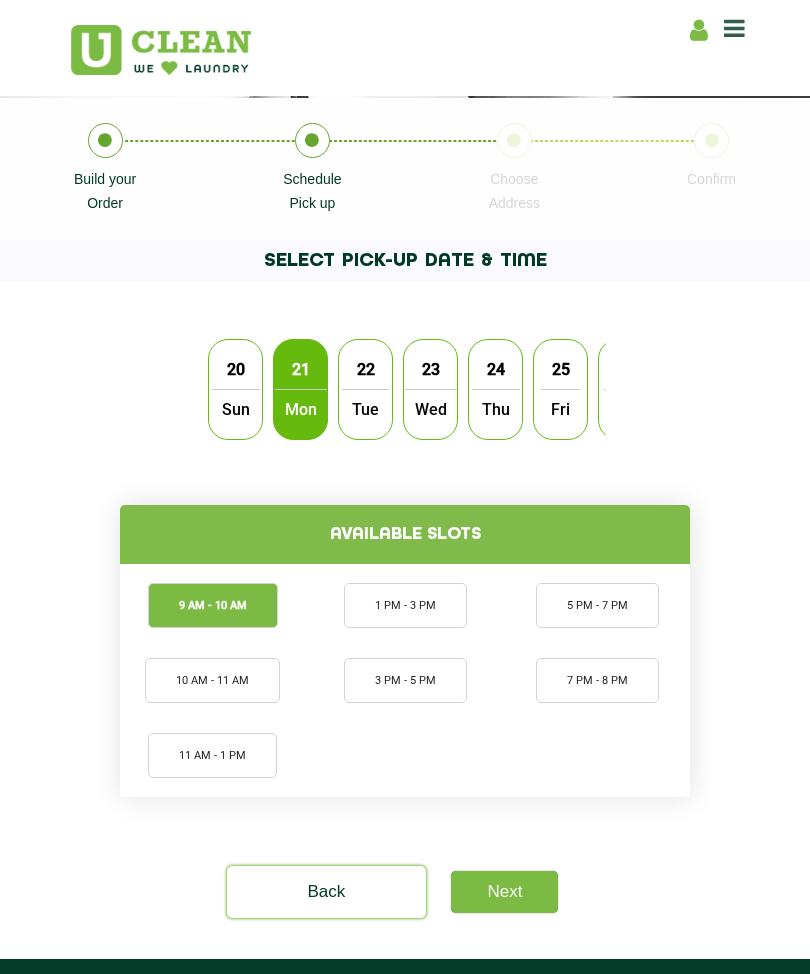 click at bounding box center [734, 28] 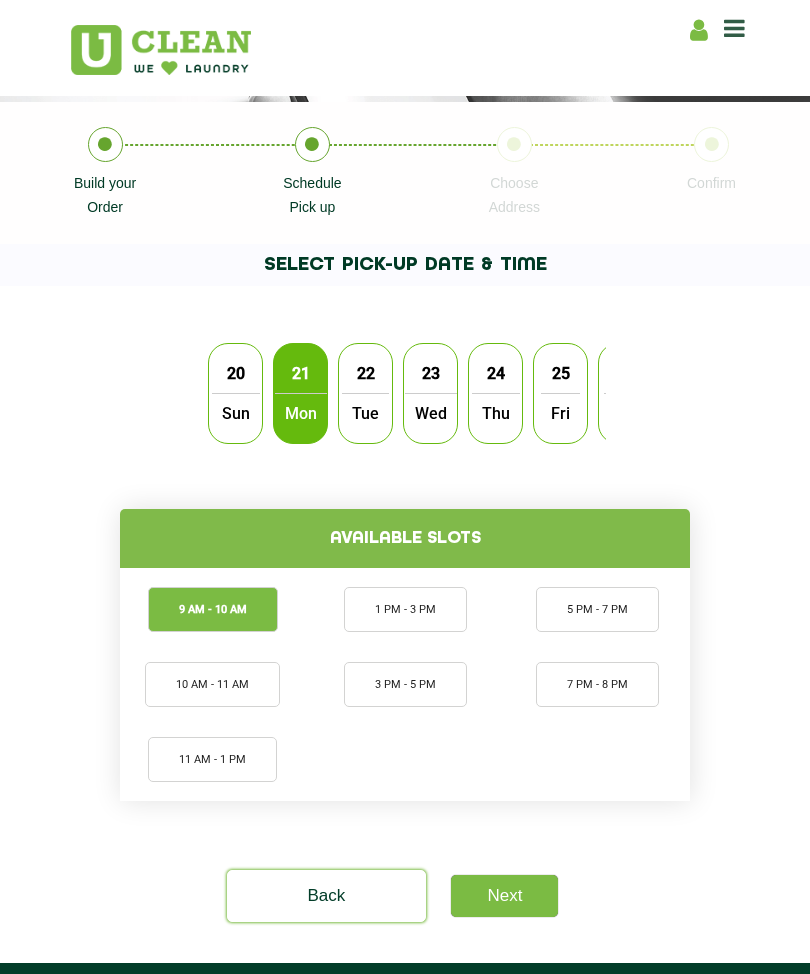 click at bounding box center [1215, 47] 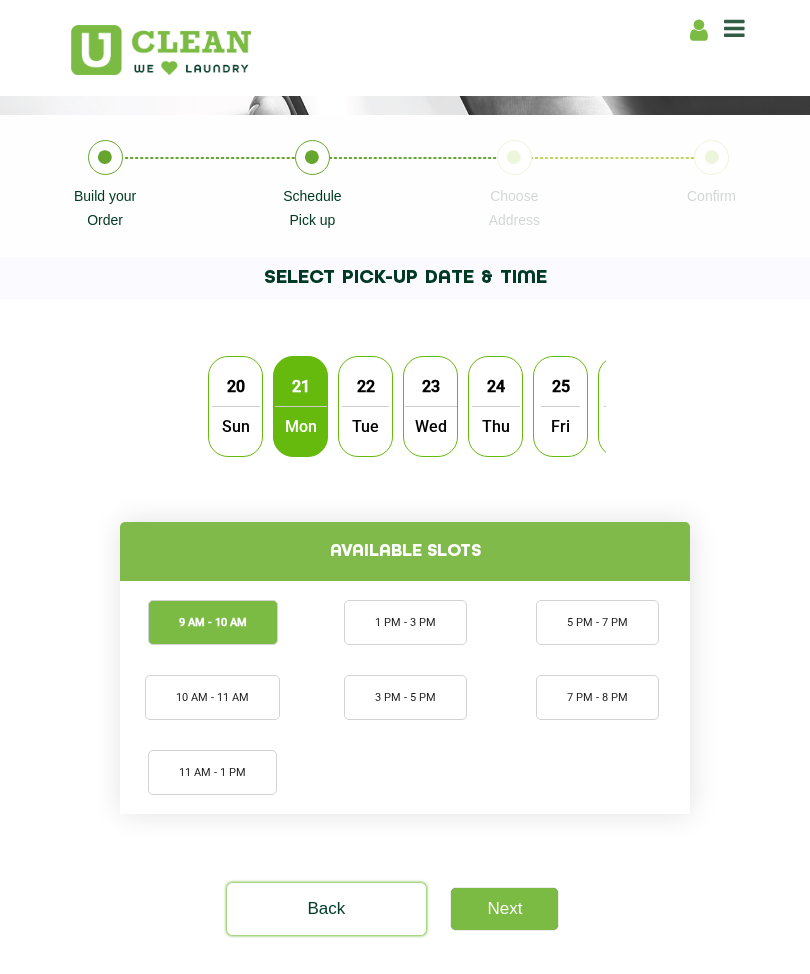 scroll, scrollTop: 201, scrollLeft: 0, axis: vertical 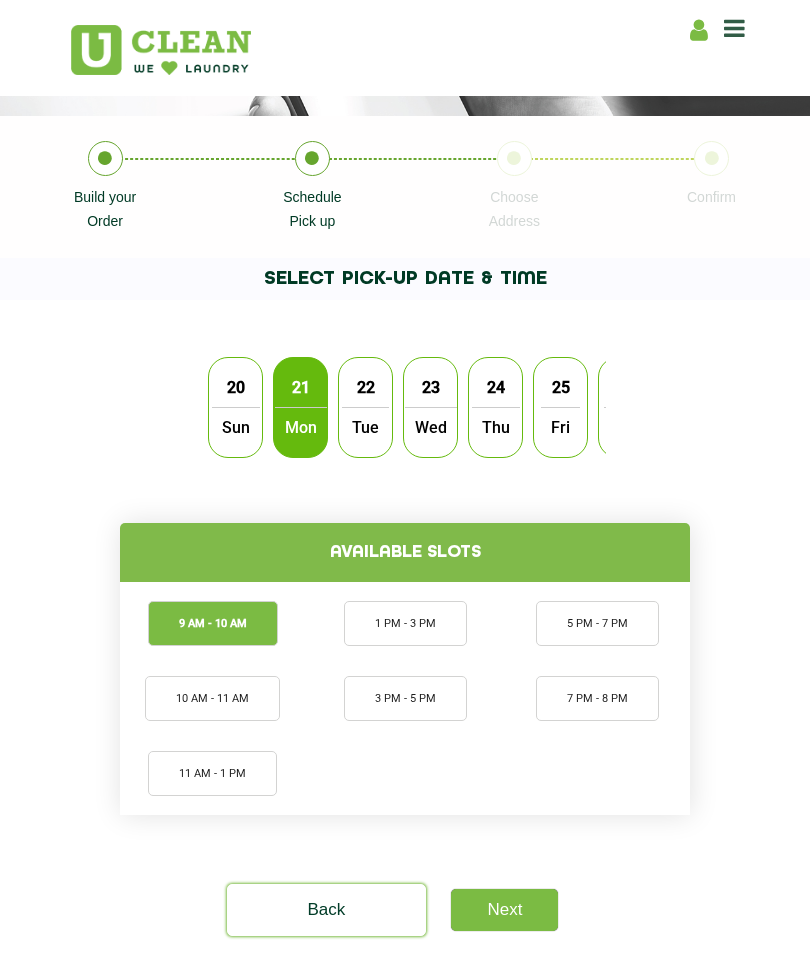 click on "Home  About us  Franchise  Services   Dry Cleaning  Laundry by Kg  Premium Laundry  Steam Ironing  Shoe Cleaning  Bag Cleaning  Curtain Cleaning  Sofa Cleaning  Carpet Cleaning  Pricing List  Locate Us" at bounding box center [405, 48] 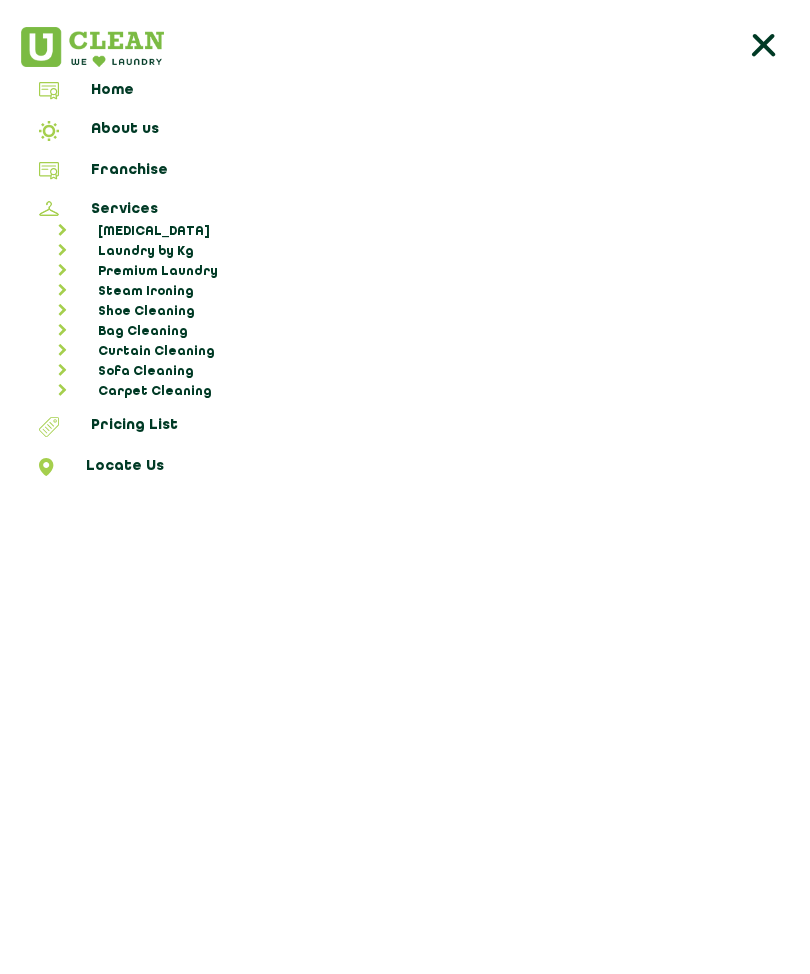 click on "Locate Us" at bounding box center (405, 470) 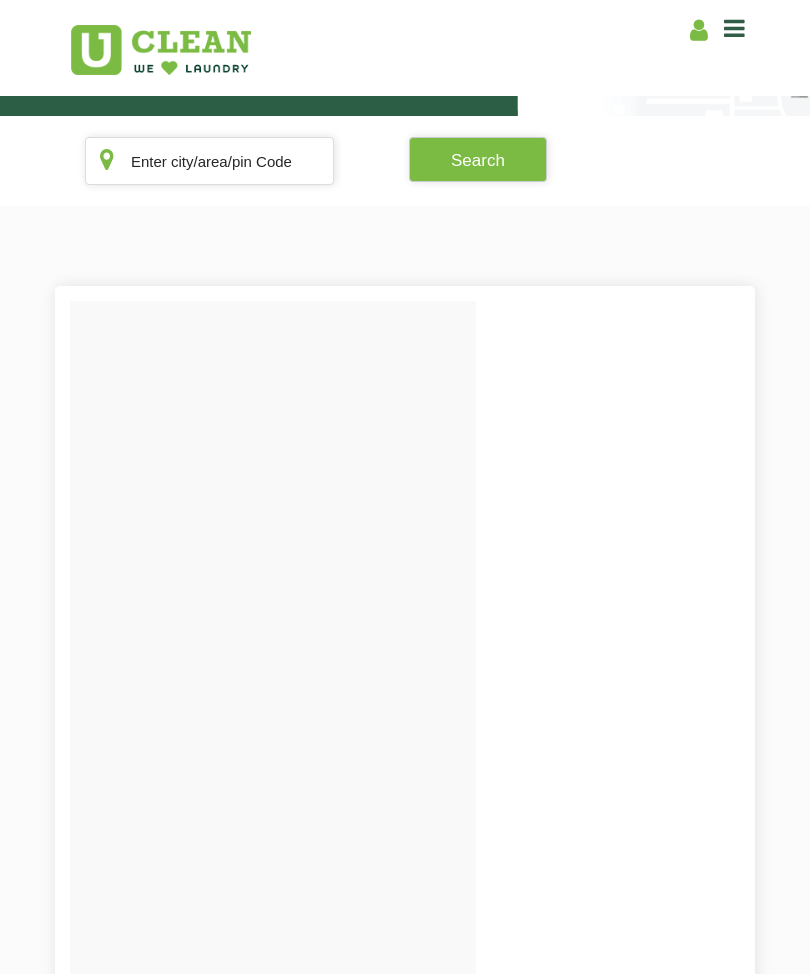 click on "Home  About us Services  Pricing List Profile Franchise  Home  About us  Franchise  Services   Dry Cleaning  Laundry by Kg  Premium Laundry  Steam Ironing  Shoe Cleaning  Bag Cleaning  Curtain Cleaning  Sofa Cleaning  Carpet Cleaning  Pricing List  Locate Us × Login/Signup Hi there, nice to see you Resend OTP  in 00:00 Send OTP Login Don't have an account yet?  Create one by logging in you agree to the terms & conditions Terms of Service  &  Privacy Policy Cancel  Ok Search UClean is India's largest Laundry & Dry Cleaning Chain with over 700+ stores spread across 200+ cities. we are also India's highest rated laundry brand. Our Services Dry Cleaning Laundry by Kg Premium Laundry Steam Ironing Shoe Cleaning Bag Cleaning Curtain Cleaning Delete Account Sofa Cleaning Carpet Cleaning Pages Locate us Blog  Career Media  Privacy Policy  T&C  COVID-19  Contact us Unit No. 114 & 115 Charm wood Plaza, Charm wood Village, Eros Garden, Suraj Kund, Faridabad, Haryana - 121009, India +91 9999759911 Follow us" at bounding box center [405, 487] 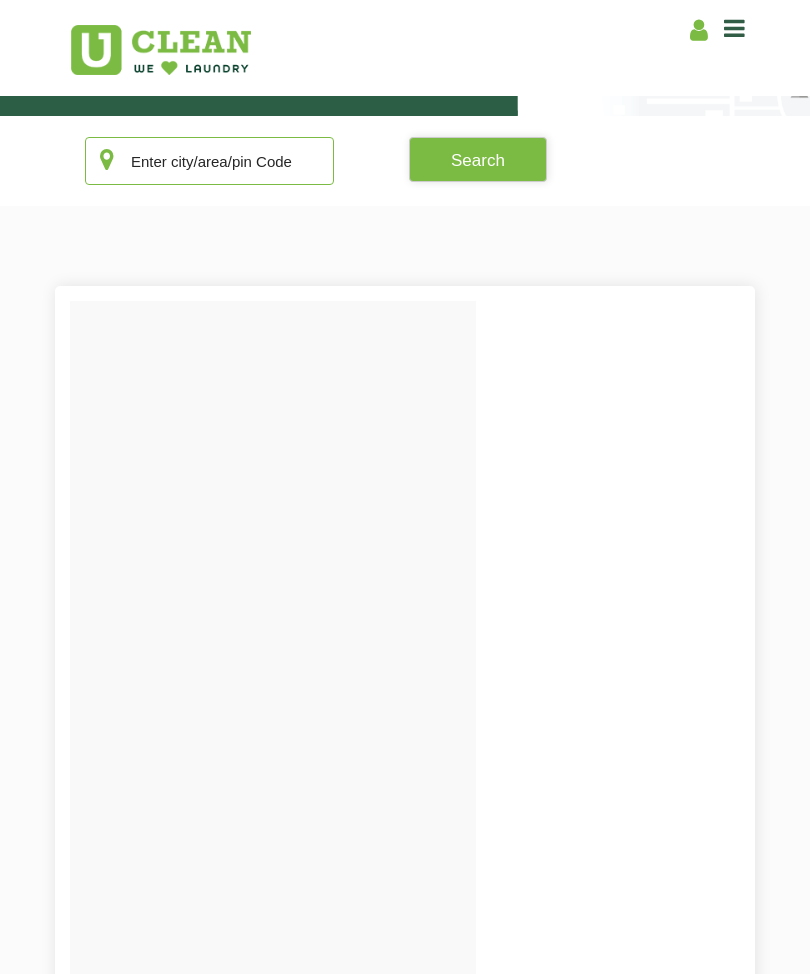 click 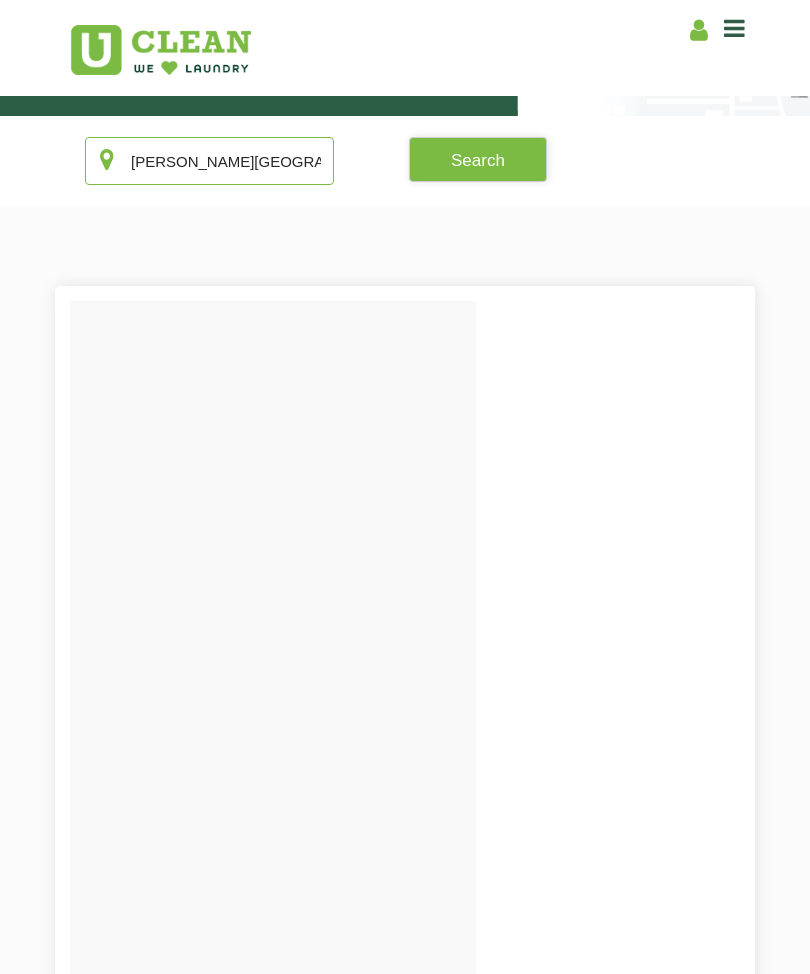 type on "Viman nagar" 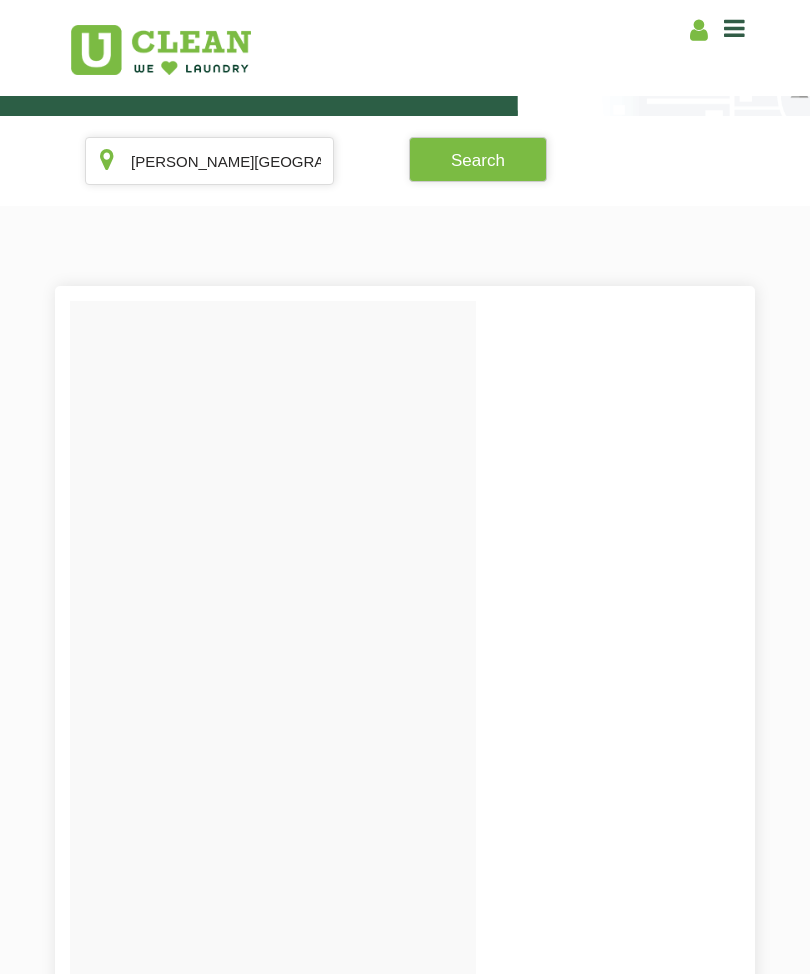 click on "Search" 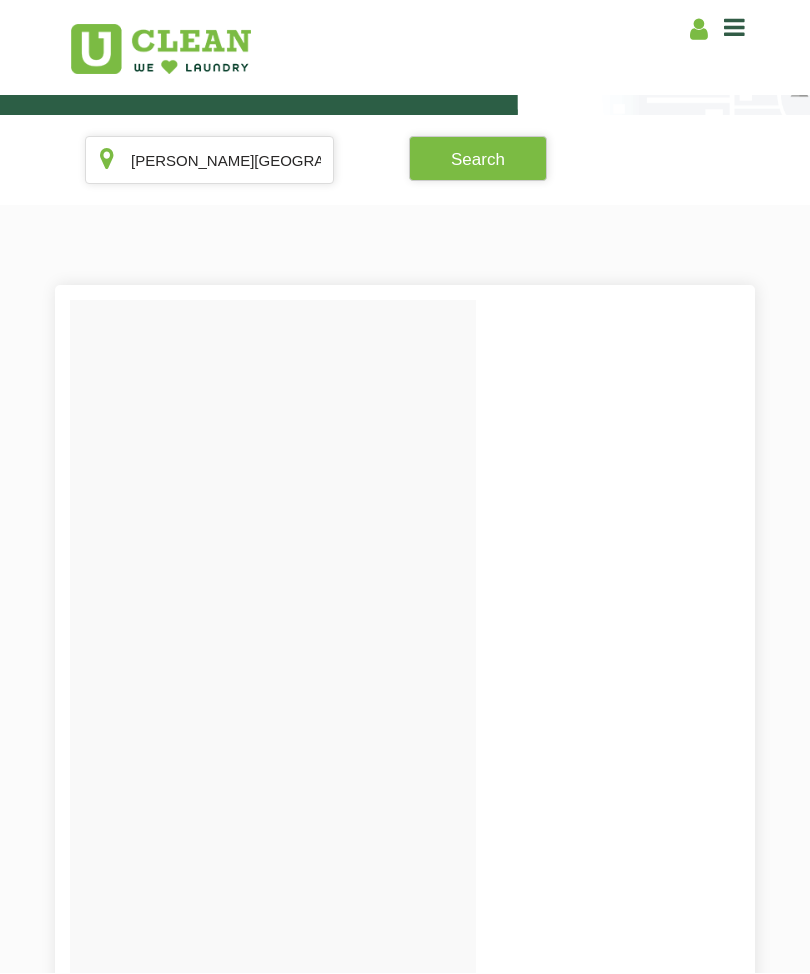click on "Search" 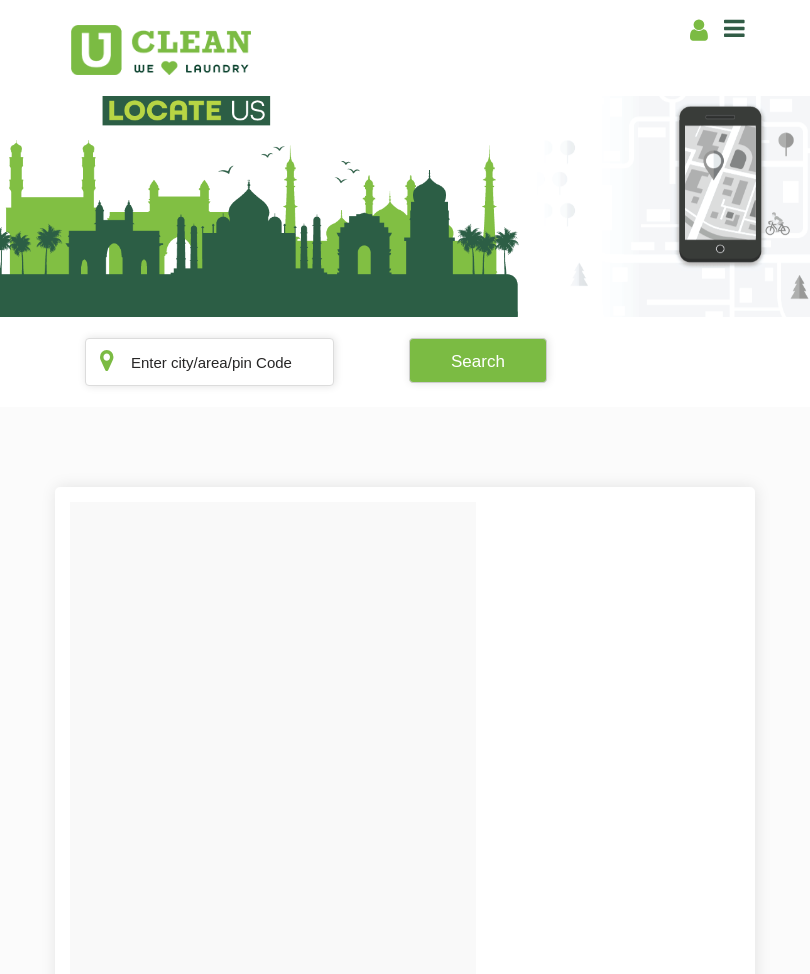 scroll, scrollTop: 0, scrollLeft: 0, axis: both 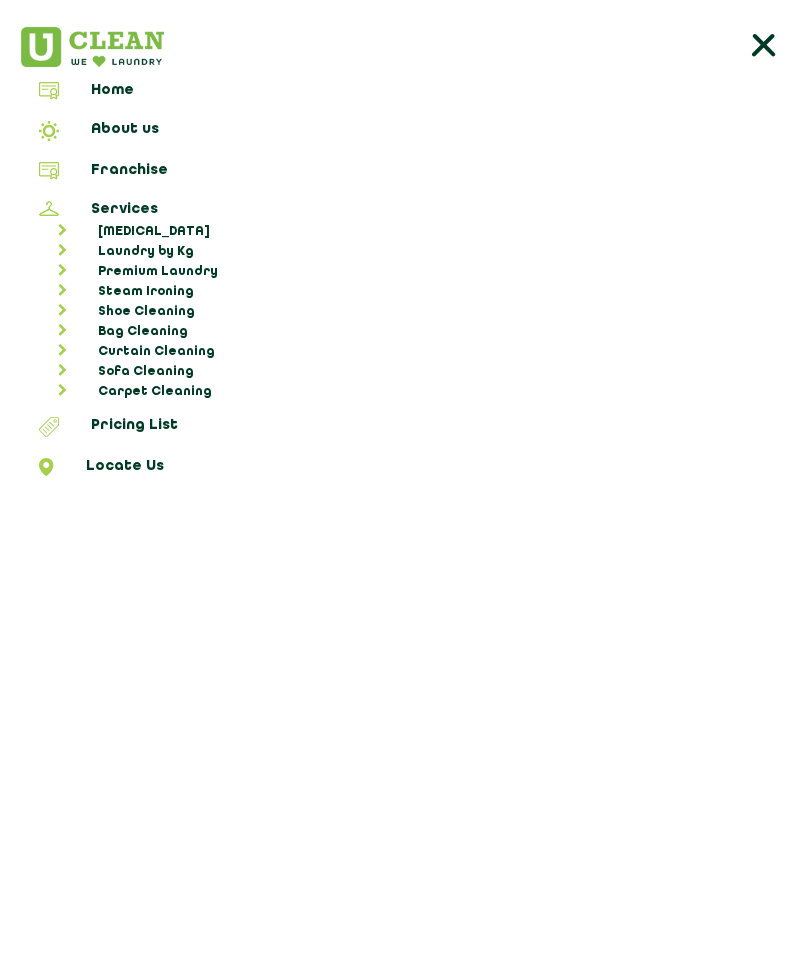 click on "Laundry by Kg" at bounding box center [415, 252] 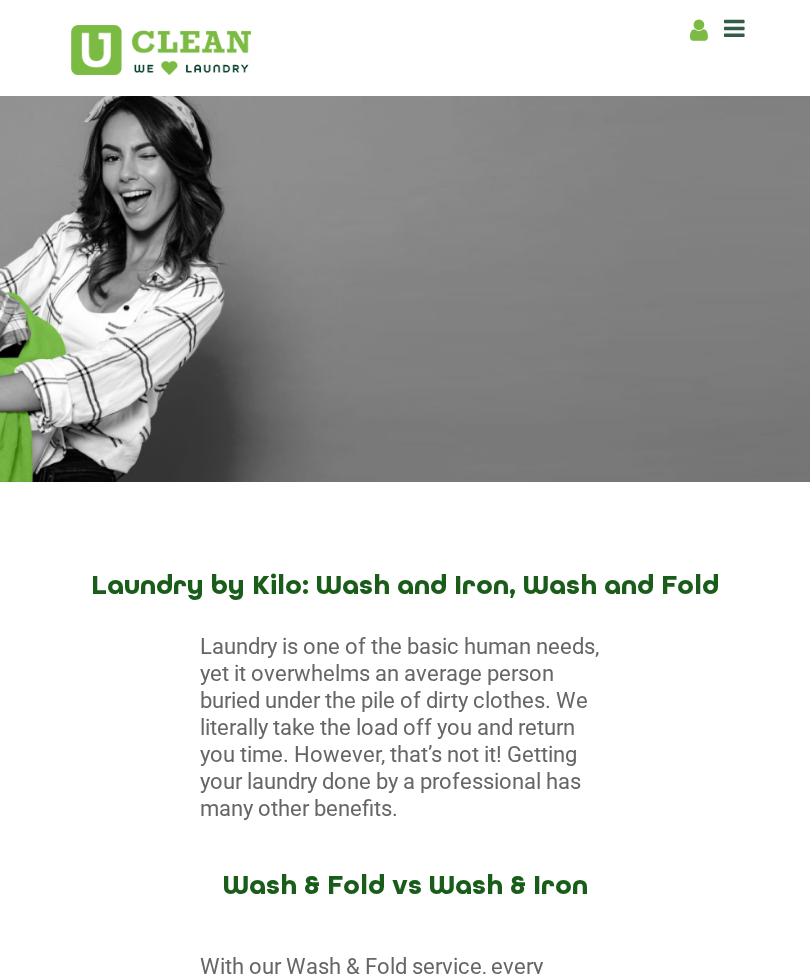 click at bounding box center [734, 28] 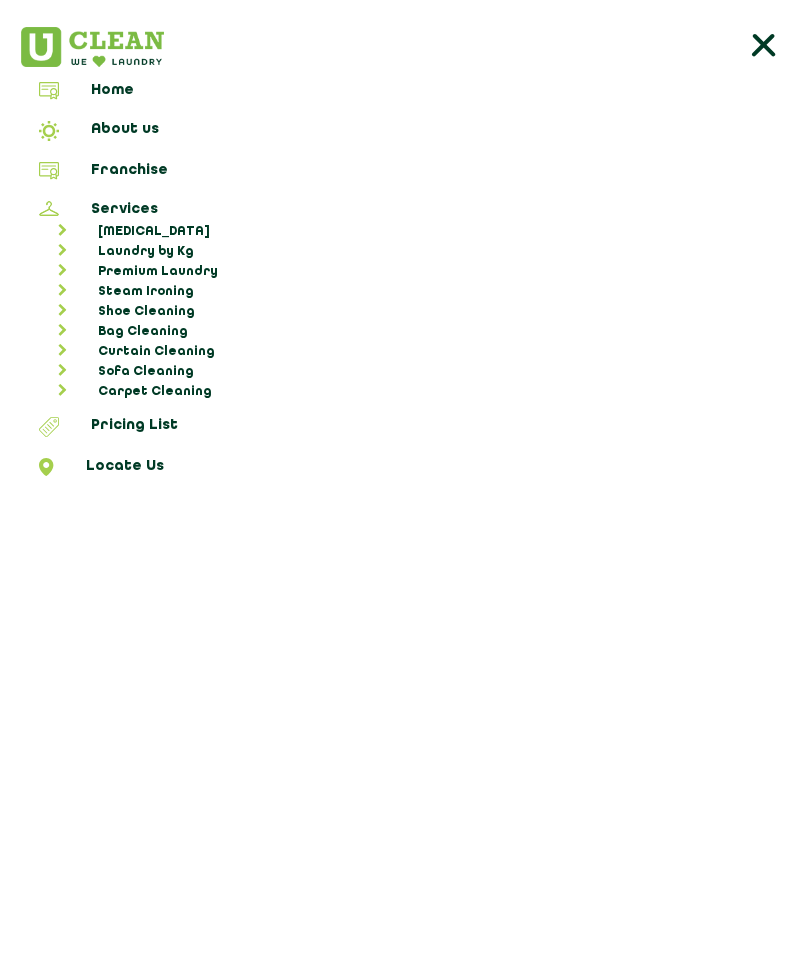 click on "Pricing List" at bounding box center [405, 430] 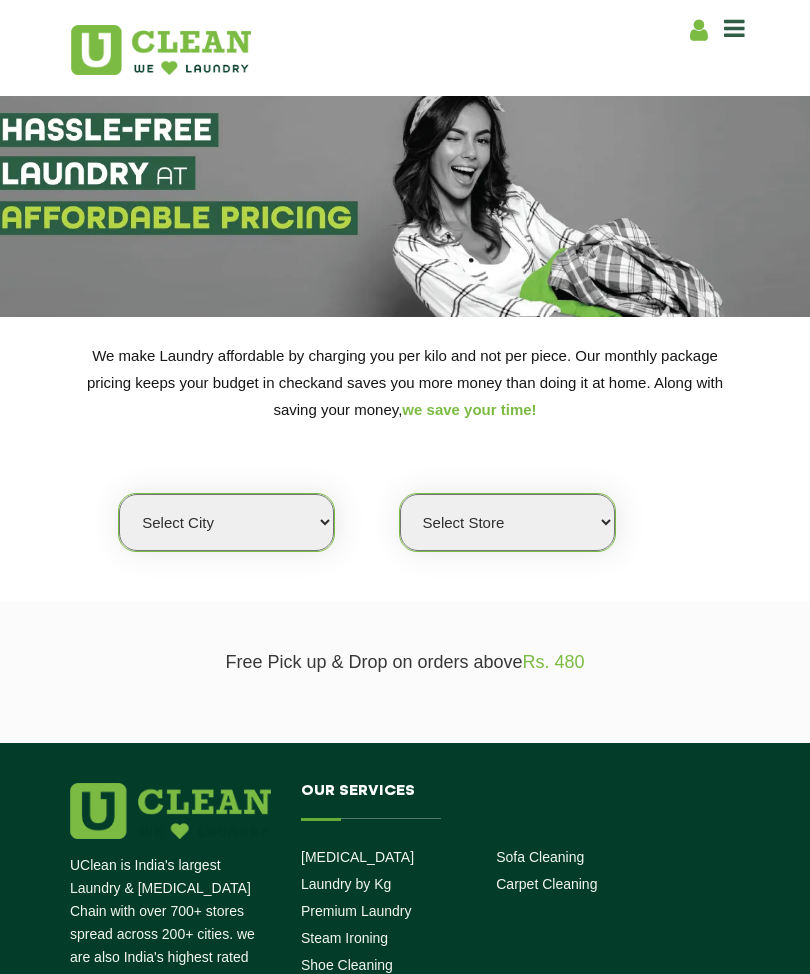 click on "Select city" at bounding box center [226, 522] 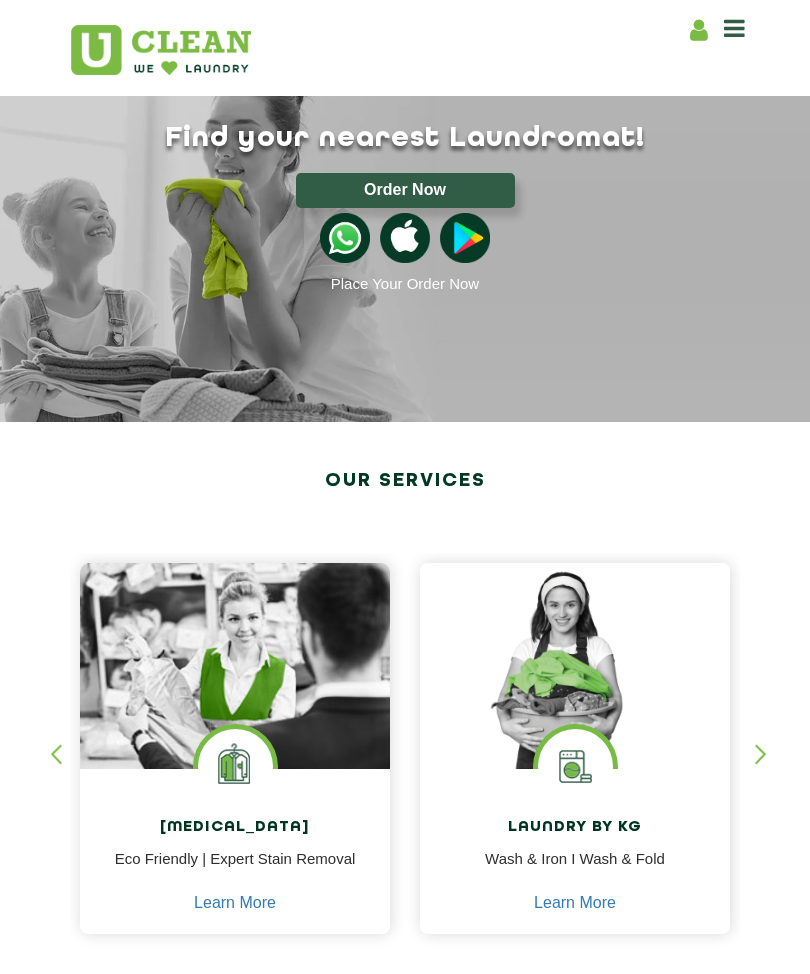 scroll, scrollTop: 0, scrollLeft: 0, axis: both 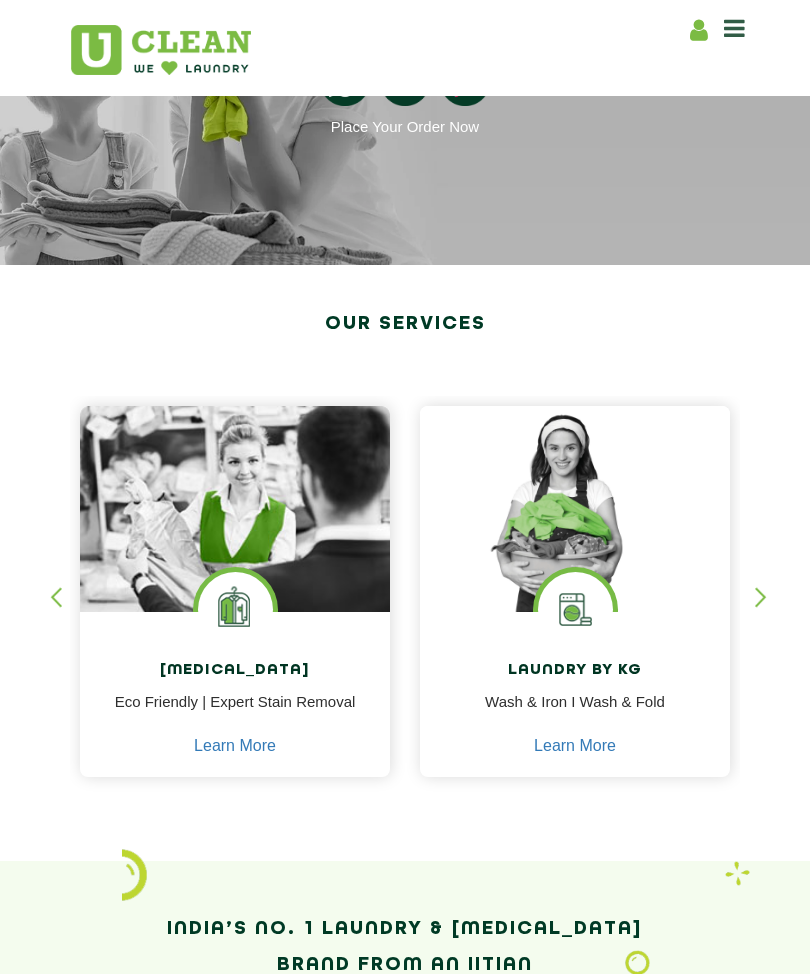click on "Wash & Iron I Wash & Fold" at bounding box center [575, 713] 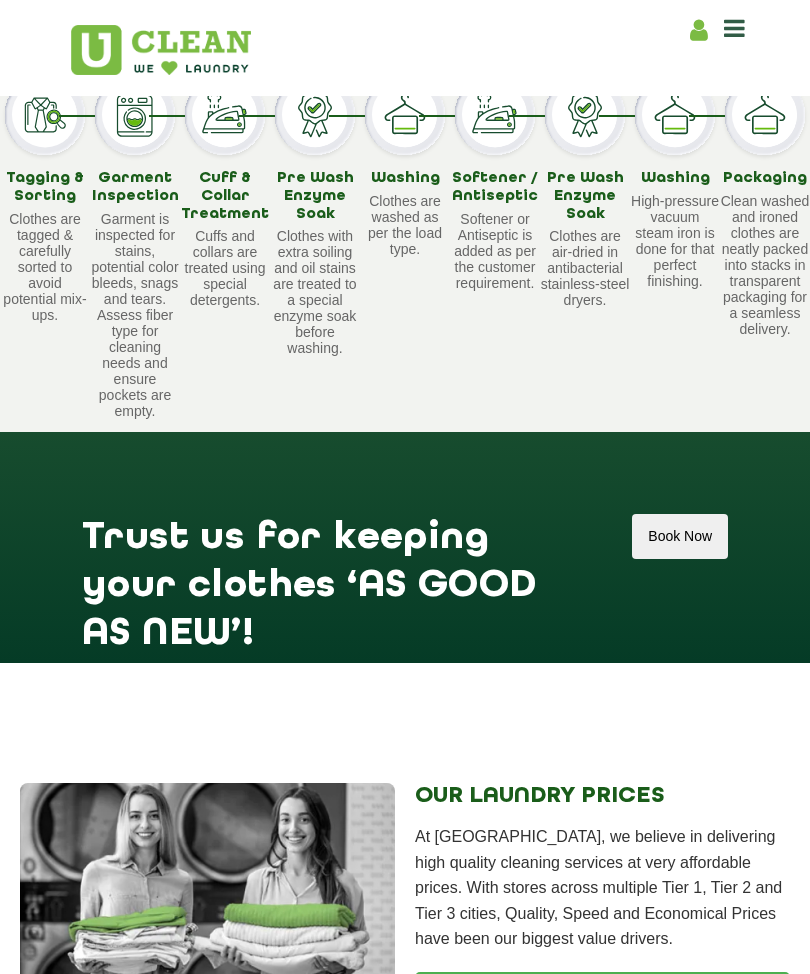 scroll, scrollTop: 2356, scrollLeft: 0, axis: vertical 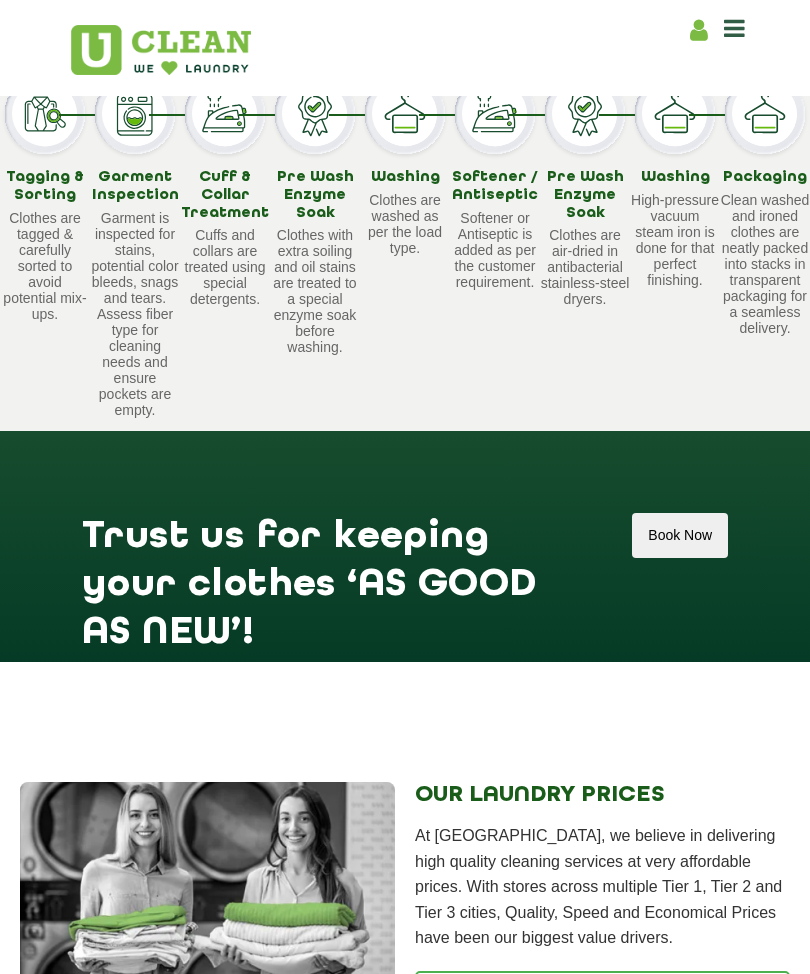 click on "Book Now" 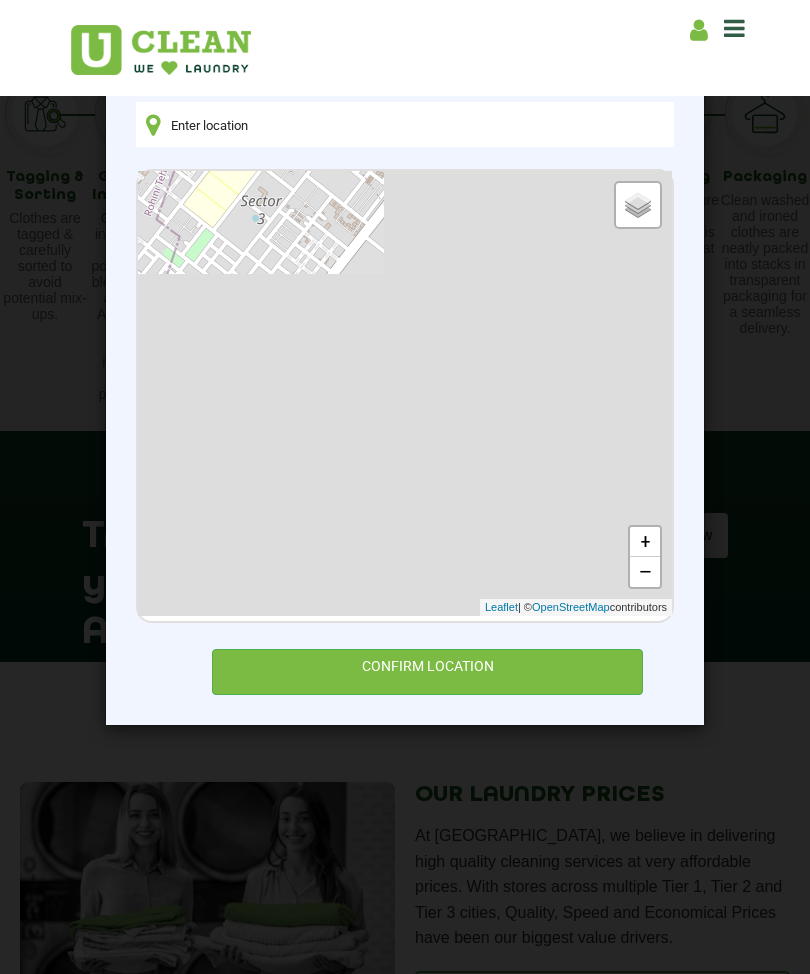 click on "CONFIRM LOCATION" at bounding box center [427, 671] 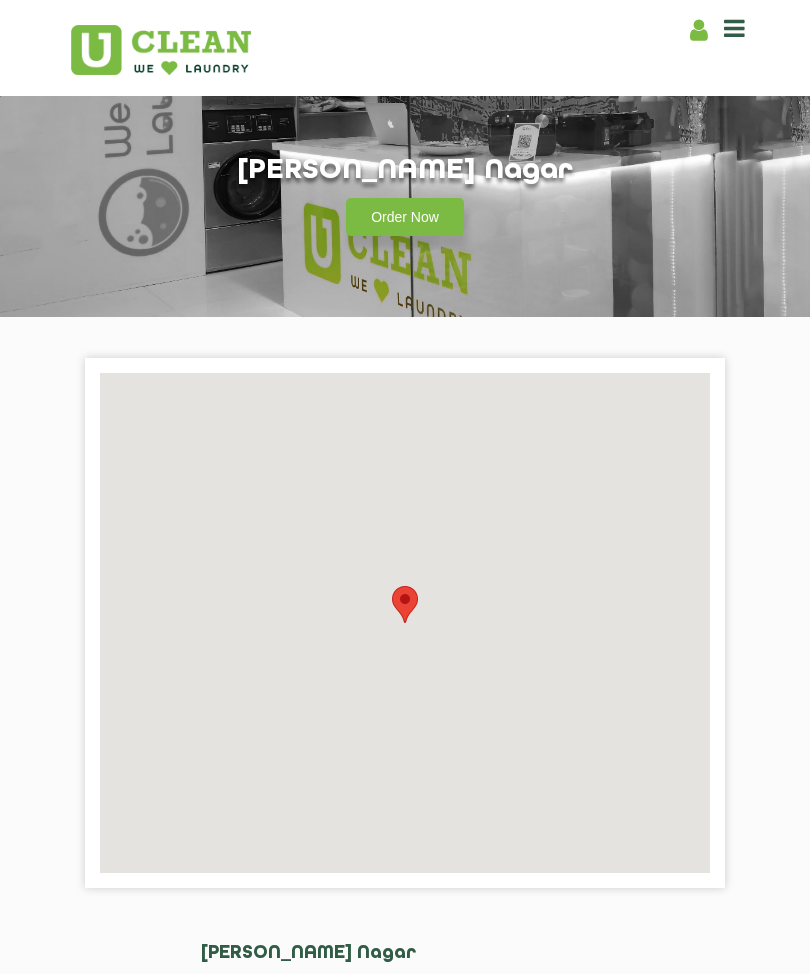 scroll, scrollTop: 0, scrollLeft: 0, axis: both 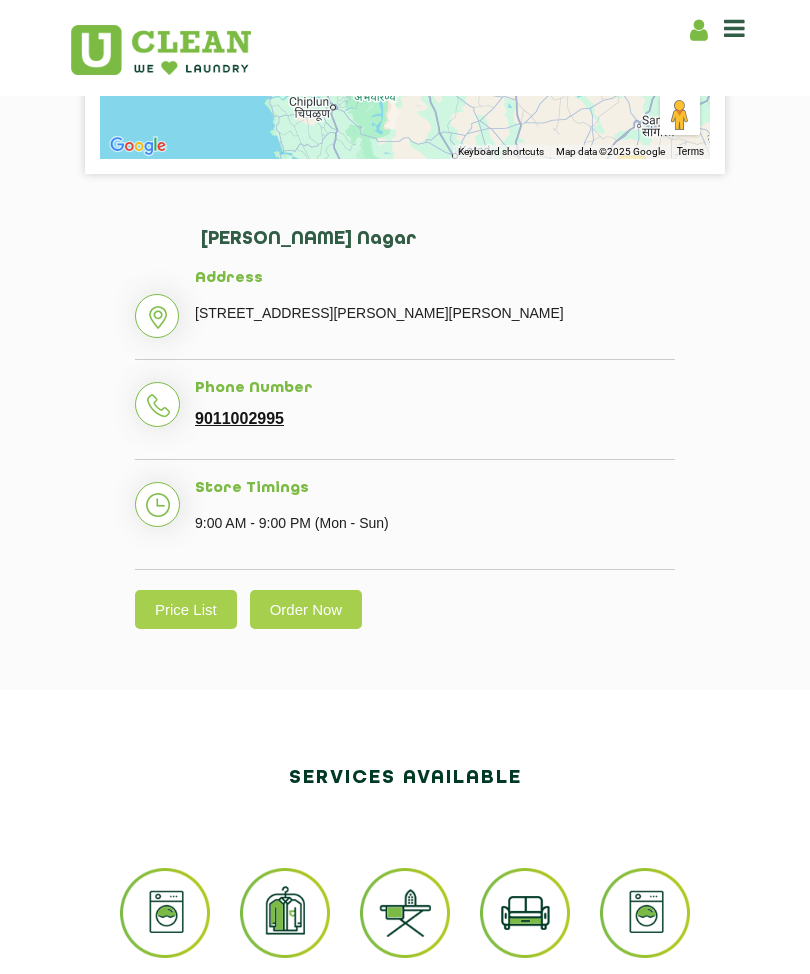 click on "Price List" 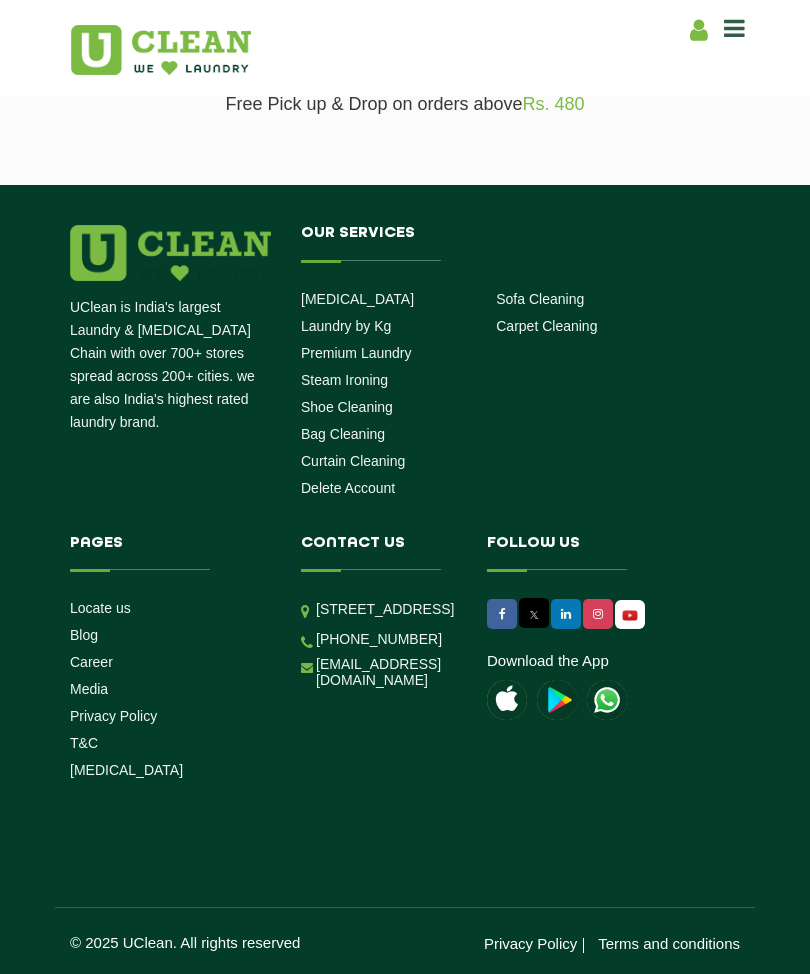 click on "Premium Laundry" at bounding box center (356, 353) 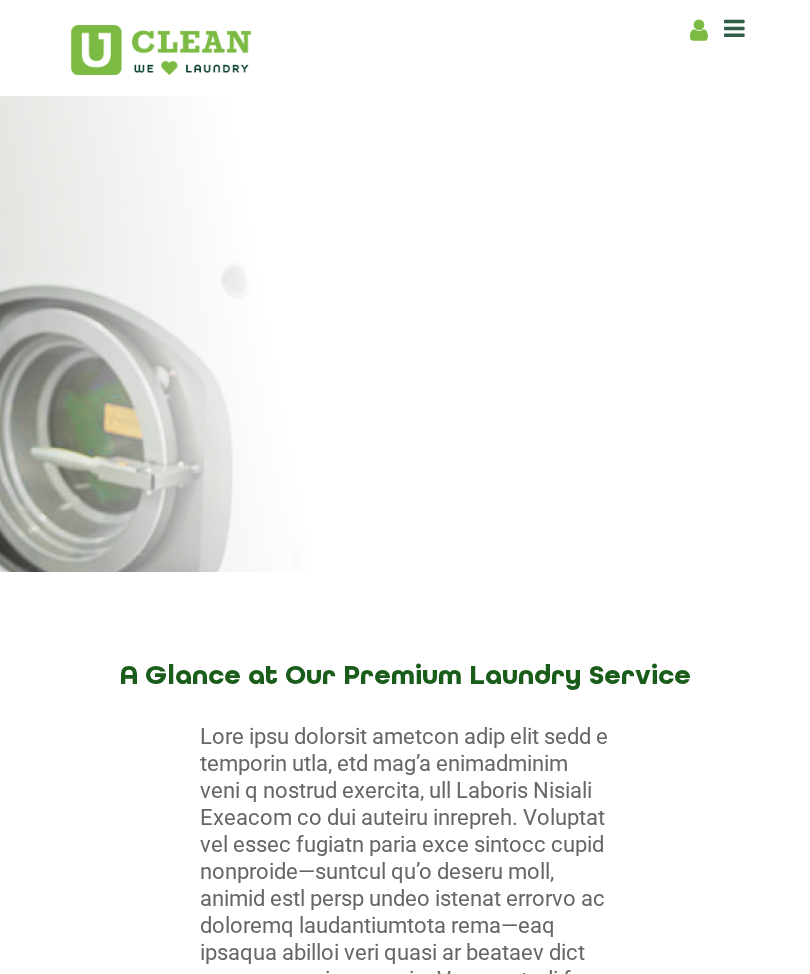 scroll, scrollTop: -2, scrollLeft: 0, axis: vertical 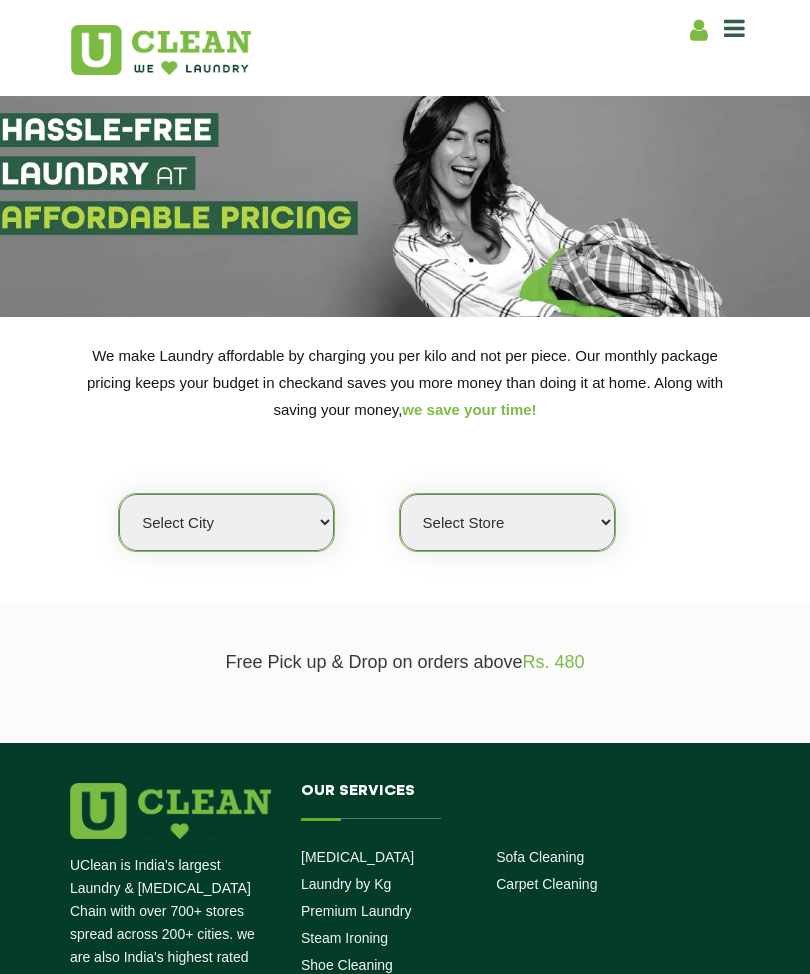 click on "Select city [GEOGRAPHIC_DATA] [GEOGRAPHIC_DATA] [GEOGRAPHIC_DATA] [GEOGRAPHIC_DATA] [GEOGRAPHIC_DATA] [GEOGRAPHIC_DATA] [GEOGRAPHIC_DATA] - [GEOGRAPHIC_DATA] Select [GEOGRAPHIC_DATA] [GEOGRAPHIC_DATA] [GEOGRAPHIC_DATA] [GEOGRAPHIC_DATA] [GEOGRAPHIC_DATA] [GEOGRAPHIC_DATA] [GEOGRAPHIC_DATA] [GEOGRAPHIC_DATA] [GEOGRAPHIC_DATA] [GEOGRAPHIC_DATA] [GEOGRAPHIC_DATA] [GEOGRAPHIC_DATA] [GEOGRAPHIC_DATA] [GEOGRAPHIC_DATA] [GEOGRAPHIC_DATA] [GEOGRAPHIC_DATA] [GEOGRAPHIC_DATA] [GEOGRAPHIC_DATA] [GEOGRAPHIC_DATA] [GEOGRAPHIC_DATA] [GEOGRAPHIC_DATA] [GEOGRAPHIC_DATA] [GEOGRAPHIC_DATA] [GEOGRAPHIC_DATA] [GEOGRAPHIC_DATA] [GEOGRAPHIC_DATA] [GEOGRAPHIC_DATA] [GEOGRAPHIC_DATA] [GEOGRAPHIC_DATA] [GEOGRAPHIC_DATA] [GEOGRAPHIC_DATA] [GEOGRAPHIC_DATA] [GEOGRAPHIC_DATA] [GEOGRAPHIC_DATA] [GEOGRAPHIC_DATA] [GEOGRAPHIC_DATA] [GEOGRAPHIC_DATA] [GEOGRAPHIC_DATA] [GEOGRAPHIC_DATA] [GEOGRAPHIC_DATA] [GEOGRAPHIC_DATA] [GEOGRAPHIC_DATA] [GEOGRAPHIC_DATA] [GEOGRAPHIC_DATA] [GEOGRAPHIC_DATA] [GEOGRAPHIC_DATA] [GEOGRAPHIC_DATA] [GEOGRAPHIC_DATA] [GEOGRAPHIC_DATA] [GEOGRAPHIC_DATA] [GEOGRAPHIC_DATA] [GEOGRAPHIC_DATA] [GEOGRAPHIC_DATA] [GEOGRAPHIC_DATA] [GEOGRAPHIC_DATA] [GEOGRAPHIC_DATA] [GEOGRAPHIC_DATA] [GEOGRAPHIC_DATA] [GEOGRAPHIC_DATA] [GEOGRAPHIC_DATA] [GEOGRAPHIC_DATA] [GEOGRAPHIC_DATA] [GEOGRAPHIC_DATA] [GEOGRAPHIC_DATA] [GEOGRAPHIC_DATA] [GEOGRAPHIC_DATA] [GEOGRAPHIC_DATA] [GEOGRAPHIC_DATA] [GEOGRAPHIC_DATA] [GEOGRAPHIC_DATA] [GEOGRAPHIC_DATA] [GEOGRAPHIC_DATA] [GEOGRAPHIC_DATA] [GEOGRAPHIC_DATA] [GEOGRAPHIC_DATA] [GEOGRAPHIC_DATA] [GEOGRAPHIC_DATA] [GEOGRAPHIC_DATA] [GEOGRAPHIC_DATA] - Select [GEOGRAPHIC_DATA] [GEOGRAPHIC_DATA] [GEOGRAPHIC_DATA] [GEOGRAPHIC_DATA] [GEOGRAPHIC_DATA] [GEOGRAPHIC_DATA] [GEOGRAPHIC_DATA] [GEOGRAPHIC_DATA] [GEOGRAPHIC_DATA] [GEOGRAPHIC_DATA] [GEOGRAPHIC_DATA] [GEOGRAPHIC_DATA] [GEOGRAPHIC_DATA] [GEOGRAPHIC_DATA] [GEOGRAPHIC_DATA] [GEOGRAPHIC_DATA] [GEOGRAPHIC_DATA] [GEOGRAPHIC_DATA] [GEOGRAPHIC_DATA] [GEOGRAPHIC_DATA] [GEOGRAPHIC_DATA] [GEOGRAPHIC_DATA] [GEOGRAPHIC_DATA] [GEOGRAPHIC_DATA] [GEOGRAPHIC_DATA] [GEOGRAPHIC_DATA] [GEOGRAPHIC_DATA] [GEOGRAPHIC_DATA] [GEOGRAPHIC_DATA] [GEOGRAPHIC_DATA] [GEOGRAPHIC_DATA]" at bounding box center [226, 522] 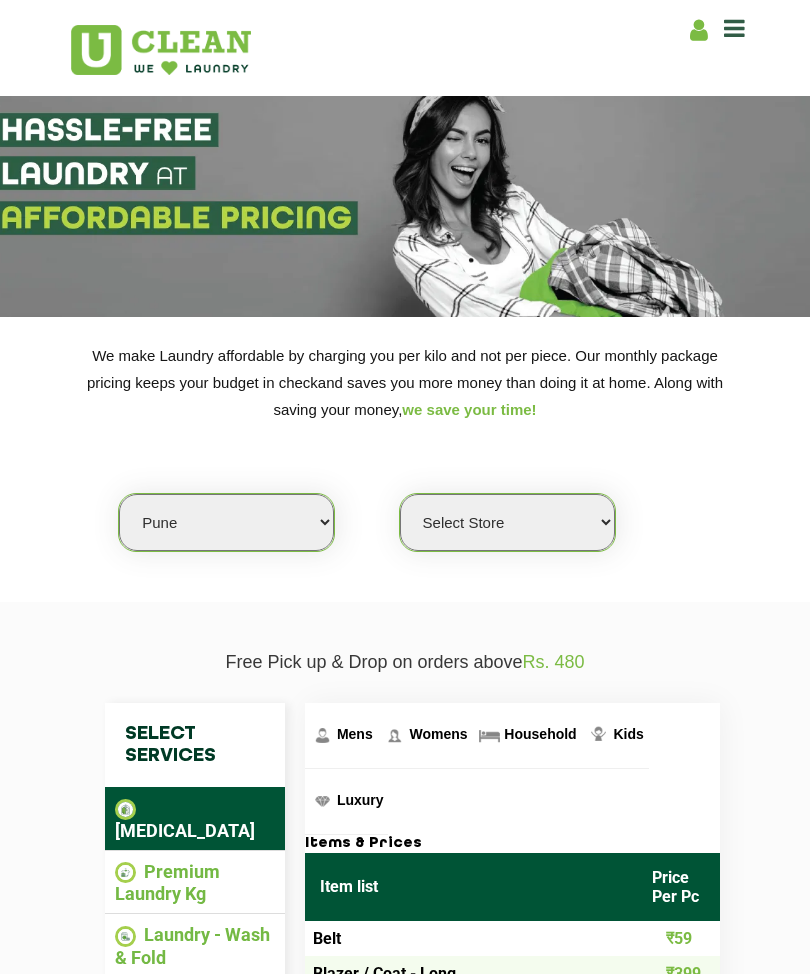 click on "Select Store [GEOGRAPHIC_DATA] [GEOGRAPHIC_DATA] [GEOGRAPHIC_DATA] [GEOGRAPHIC_DATA] [GEOGRAPHIC_DATA] UClean NIBM UClean Ghorpadi UClean Hinjawadi [PERSON_NAME][GEOGRAPHIC_DATA] [GEOGRAPHIC_DATA] [GEOGRAPHIC_DATA][PERSON_NAME] [GEOGRAPHIC_DATA][PERSON_NAME]" at bounding box center [507, 522] 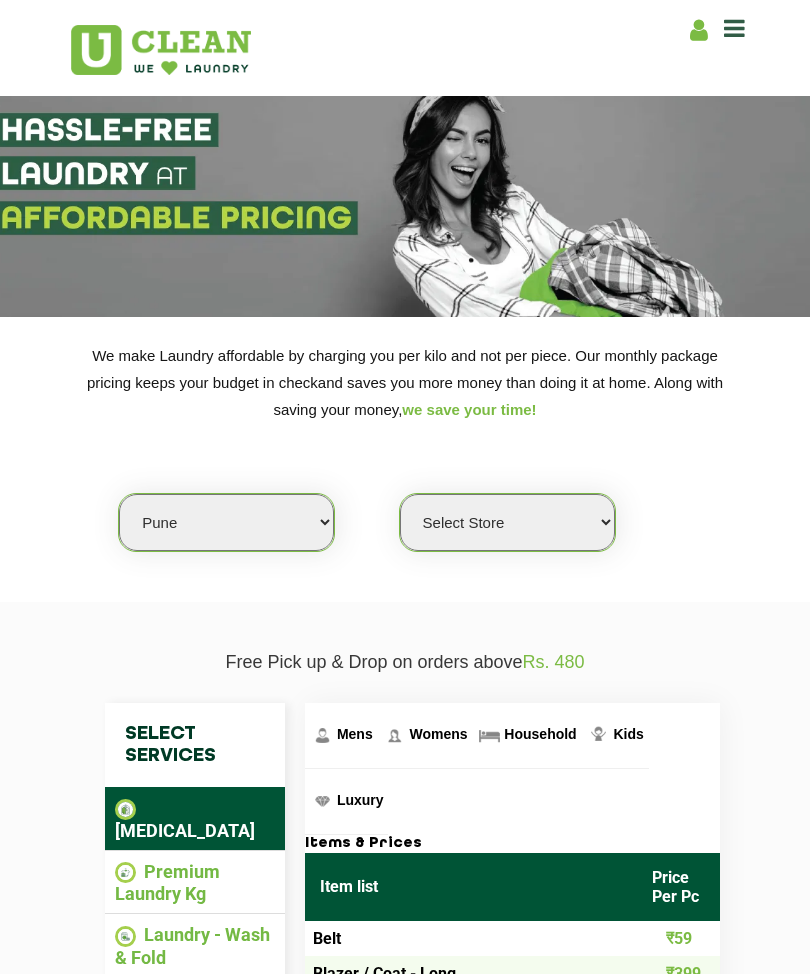 select on "355" 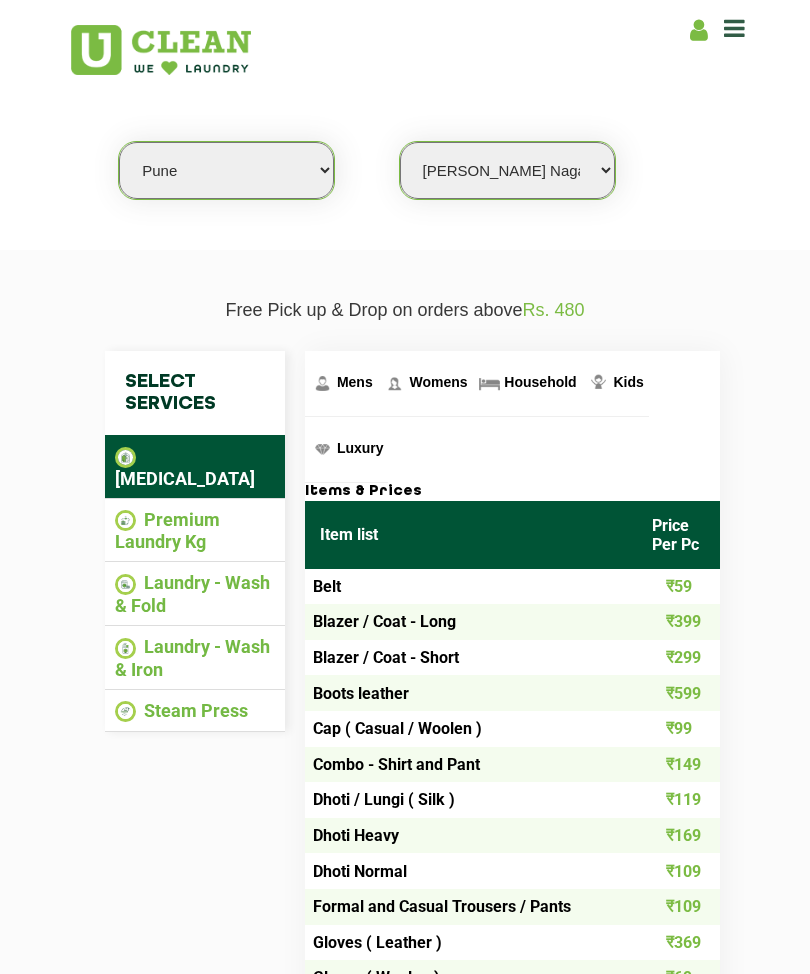 scroll, scrollTop: 394, scrollLeft: 0, axis: vertical 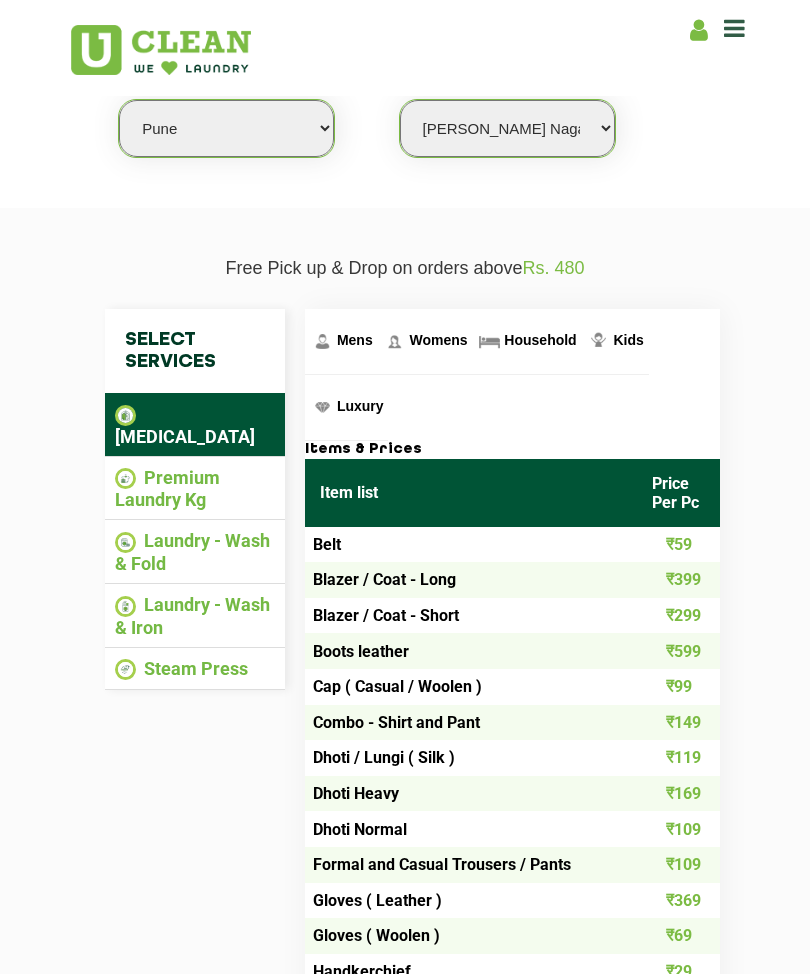 click on "Premium Laundry Kg" at bounding box center [195, 489] 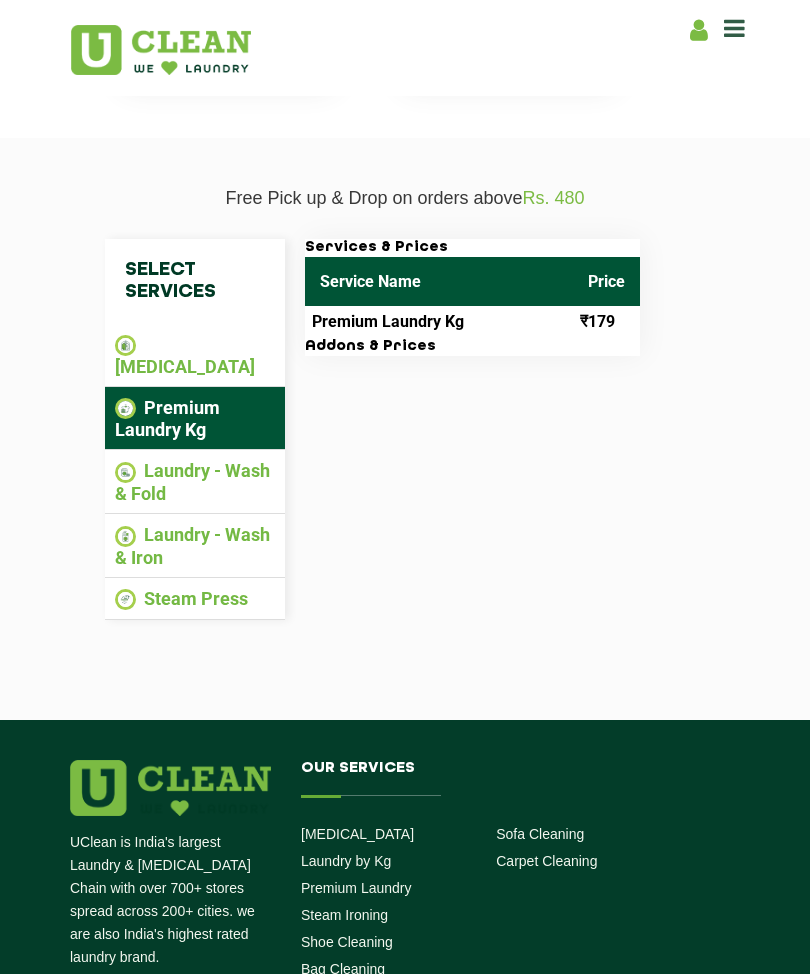 scroll, scrollTop: 470, scrollLeft: 0, axis: vertical 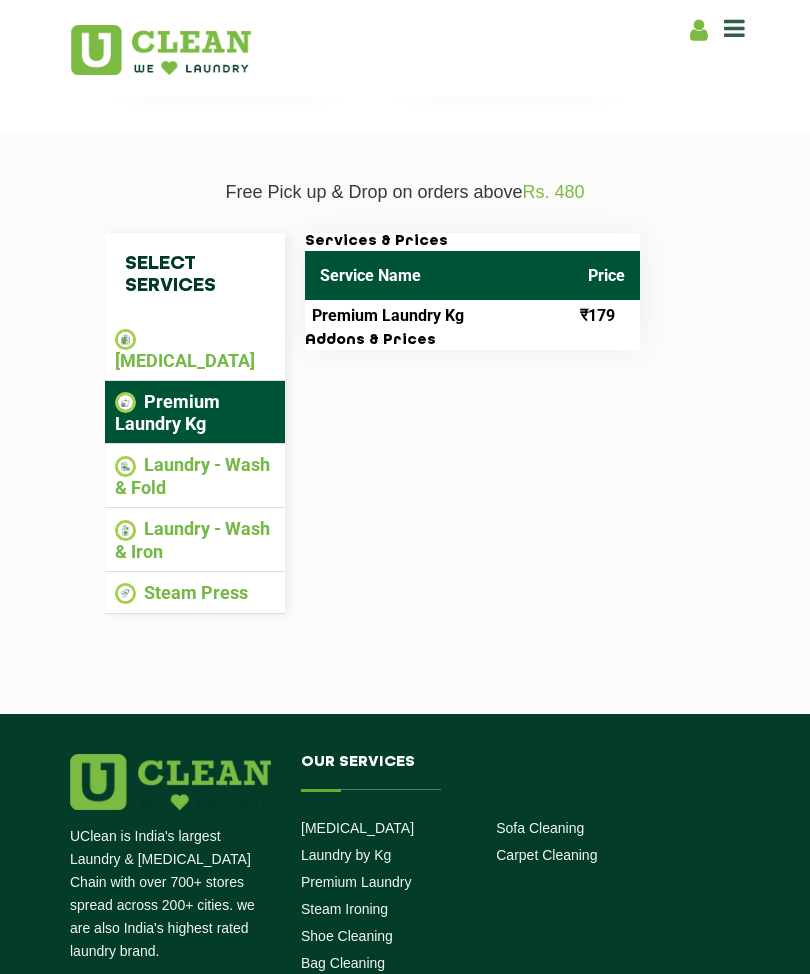 click on "Addons & Prices" at bounding box center [472, 341] 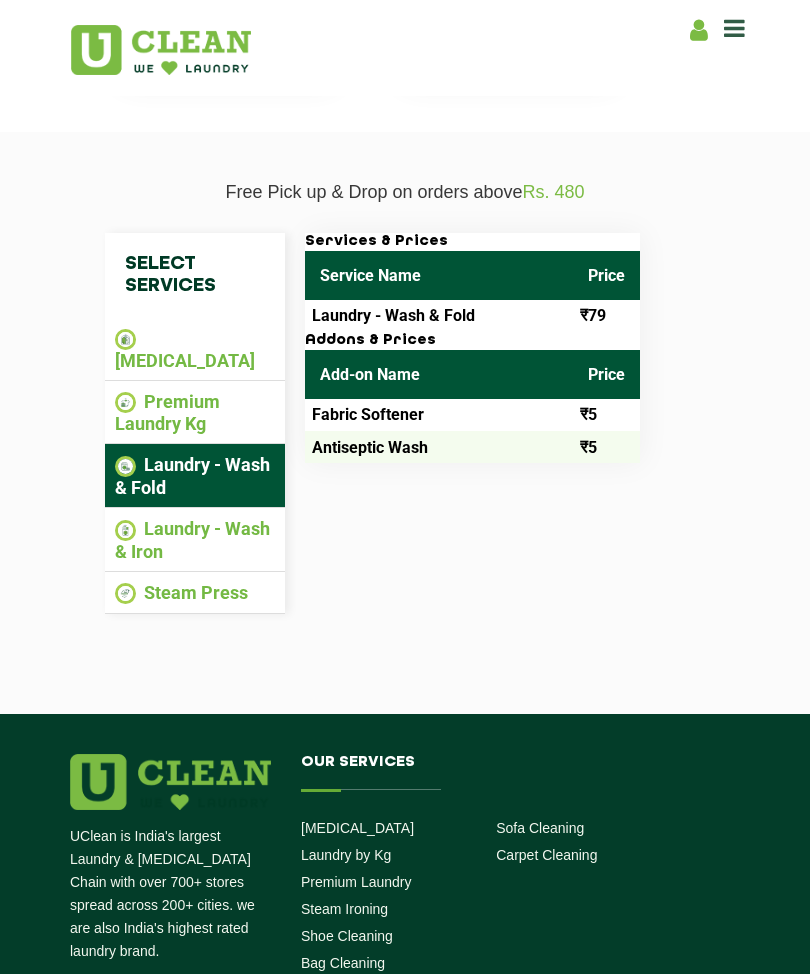 click on "Premium Laundry Kg" at bounding box center [195, 413] 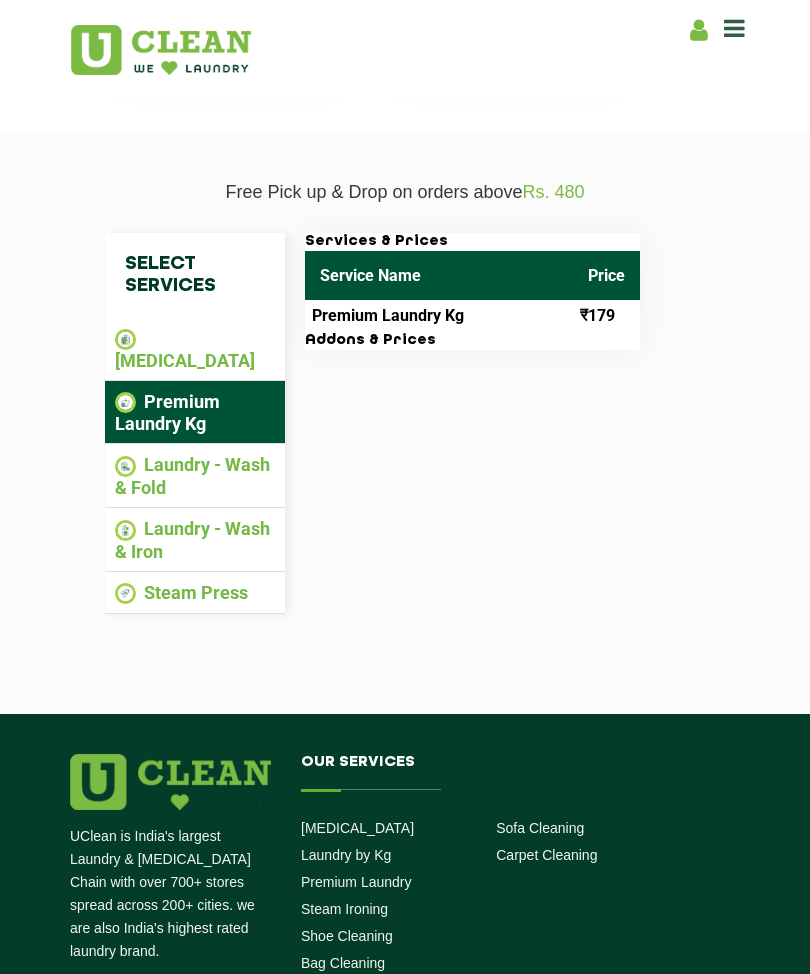 click on "₹179" at bounding box center (606, 316) 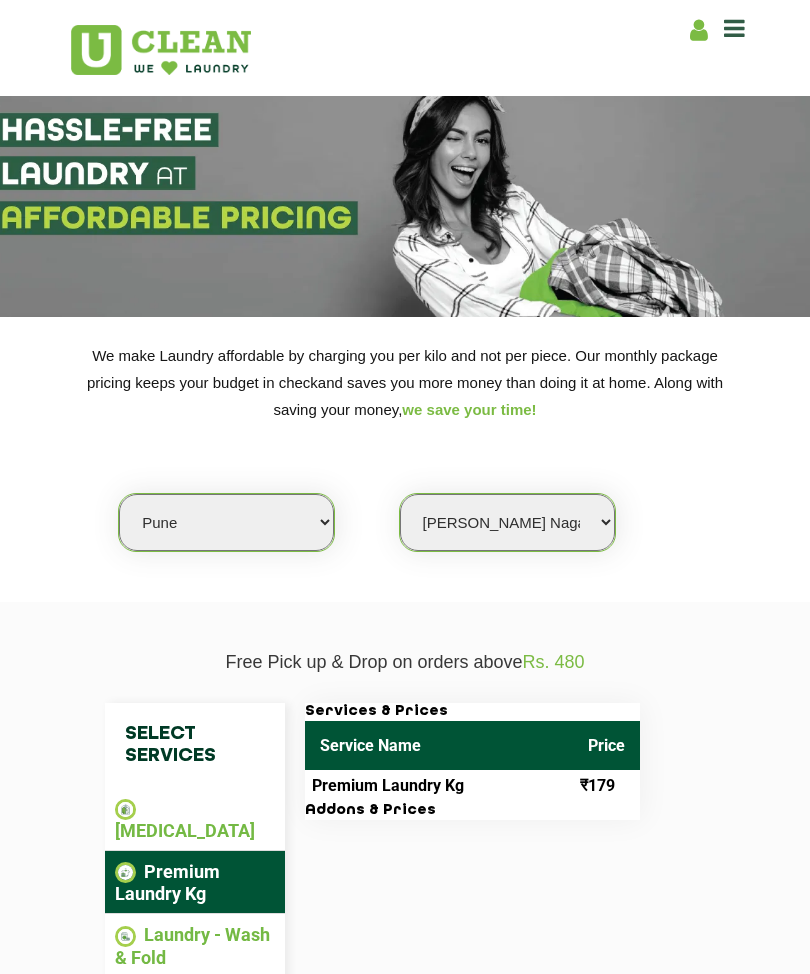 scroll, scrollTop: 0, scrollLeft: 0, axis: both 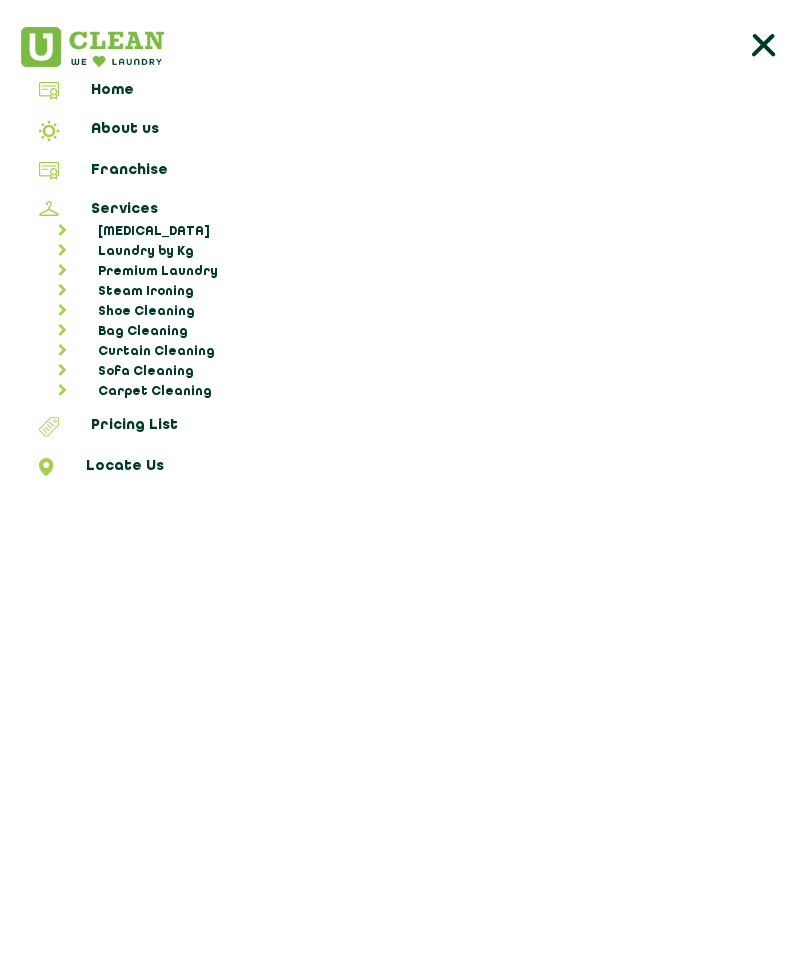 click on "Laundry by Kg" at bounding box center (415, 252) 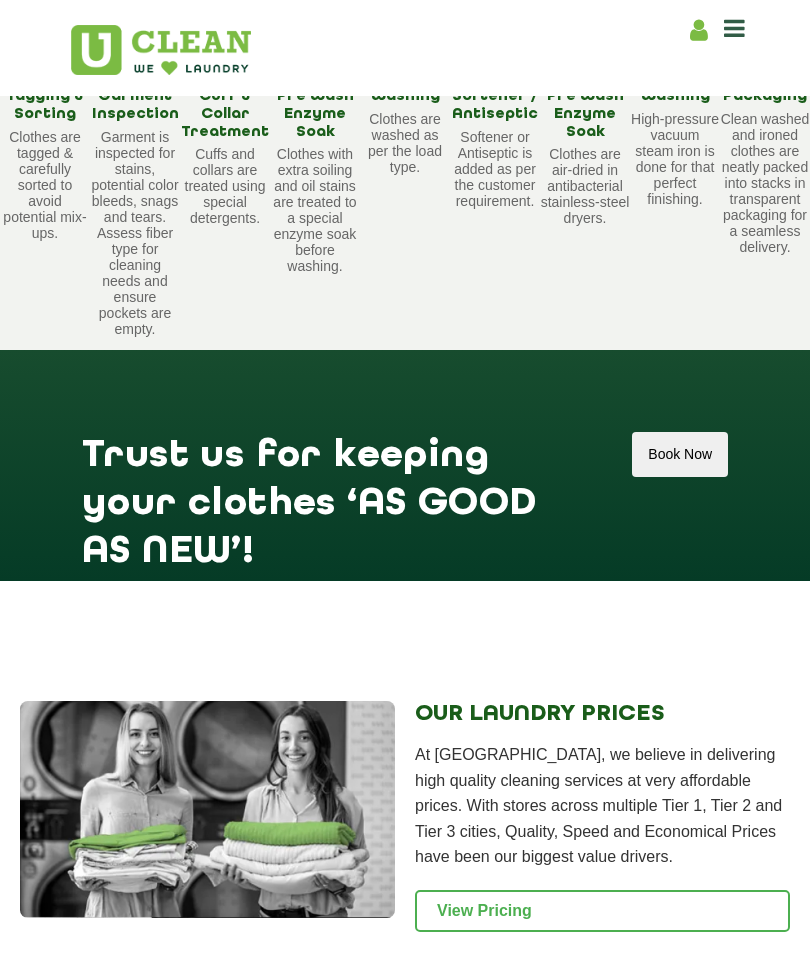 scroll, scrollTop: 2441, scrollLeft: 0, axis: vertical 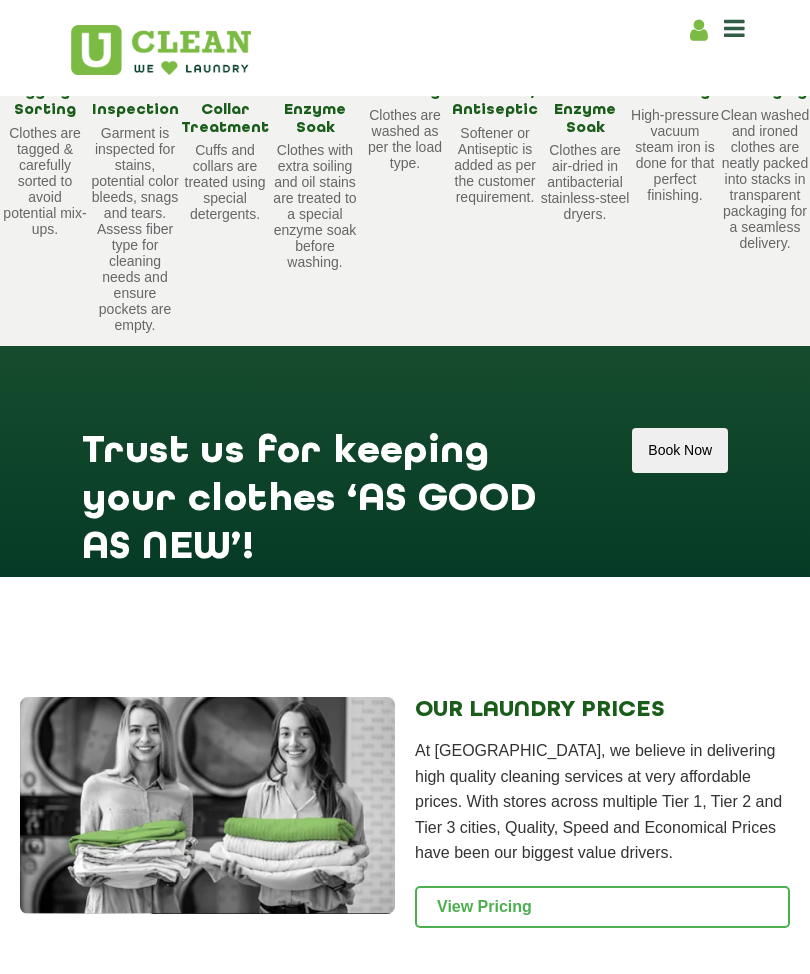 click on "Book Now" 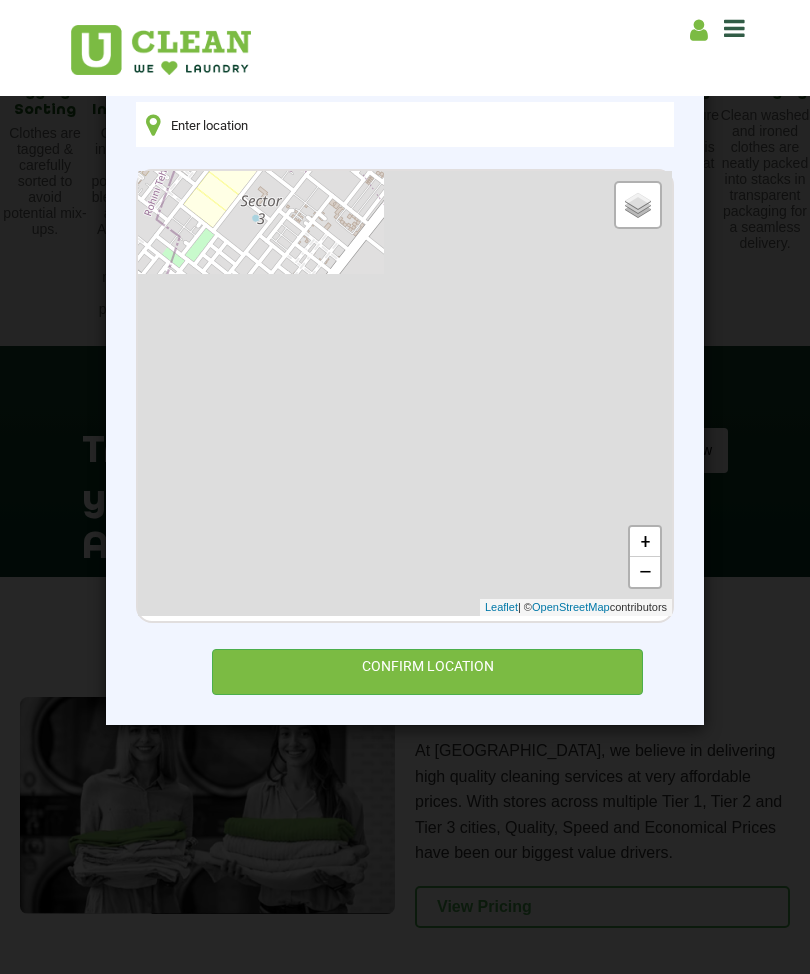 click on "CONFIRM LOCATION" at bounding box center (427, 671) 